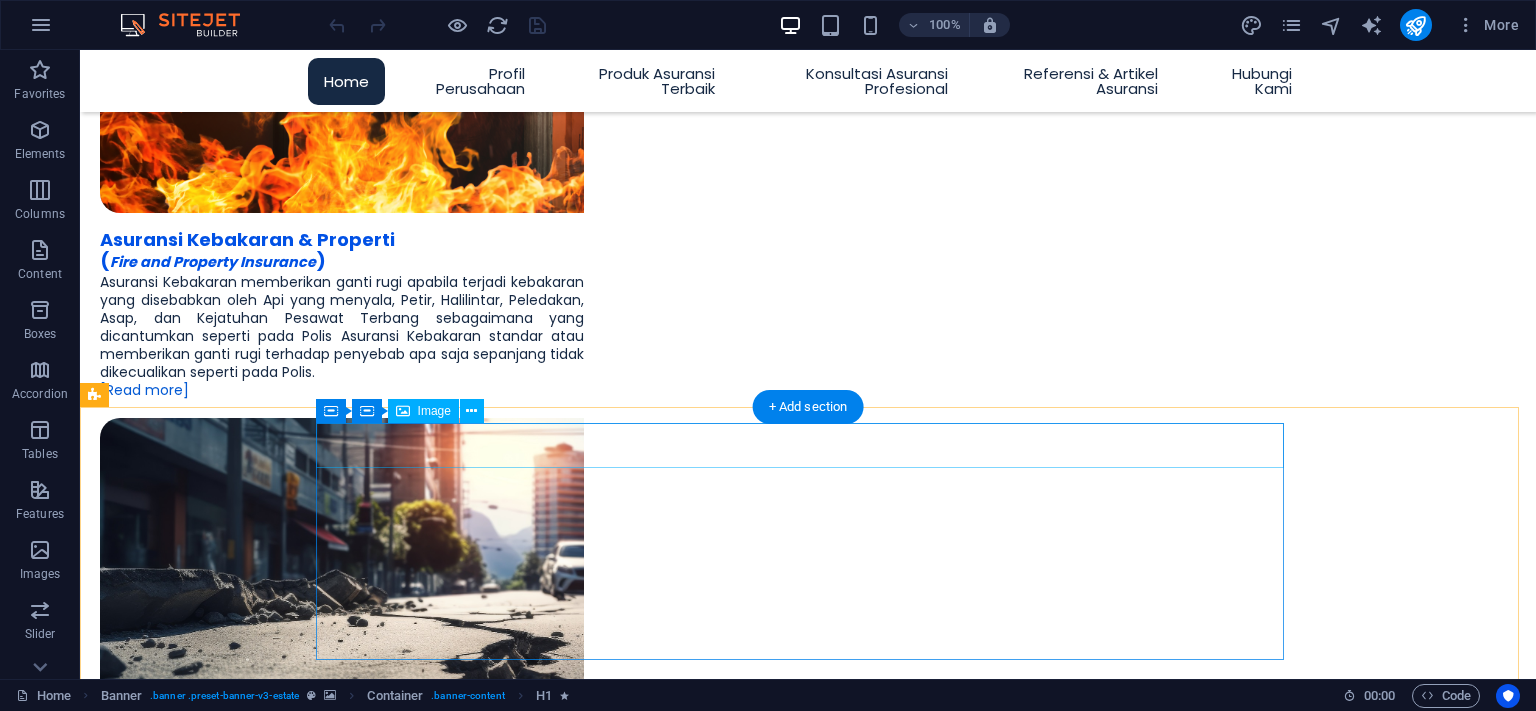 scroll, scrollTop: 3348, scrollLeft: 0, axis: vertical 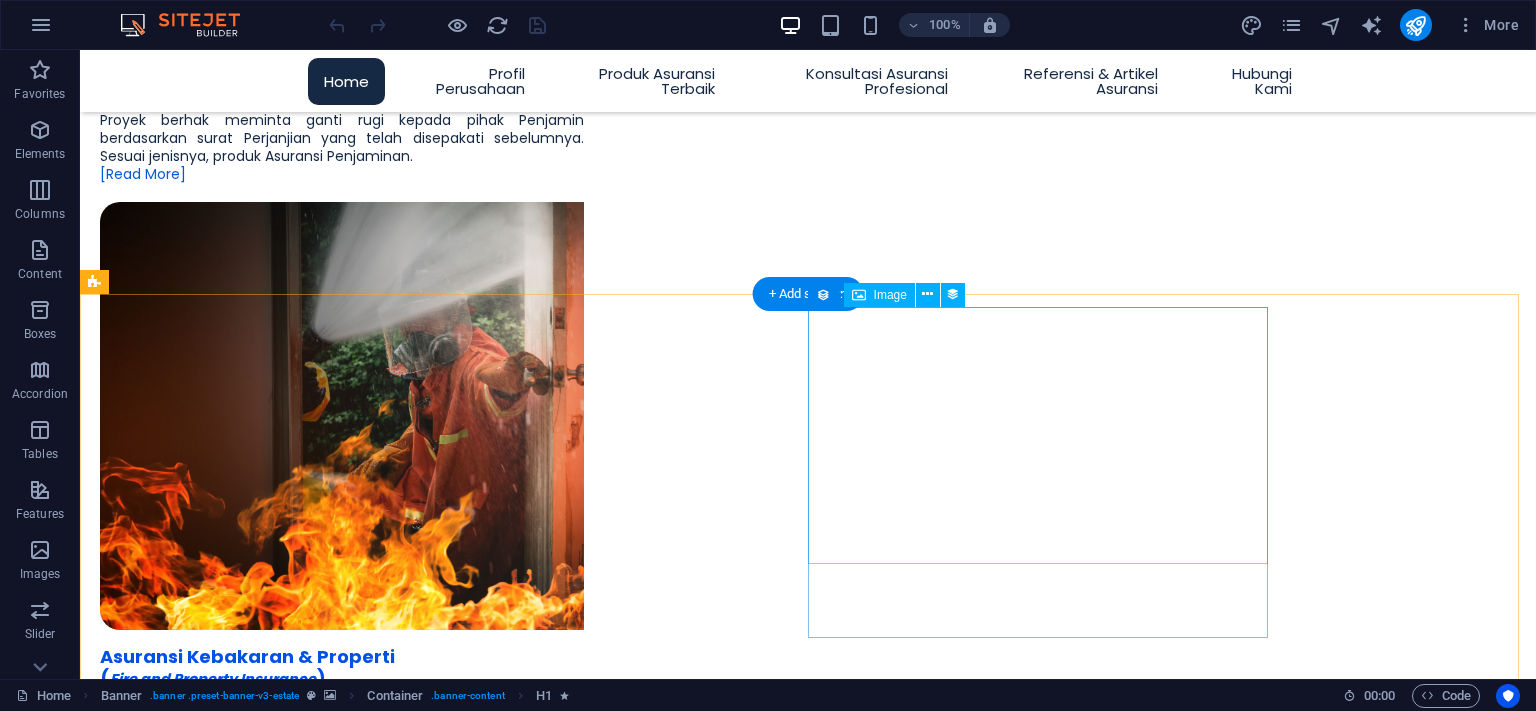 click at bounding box center (808, 4334) 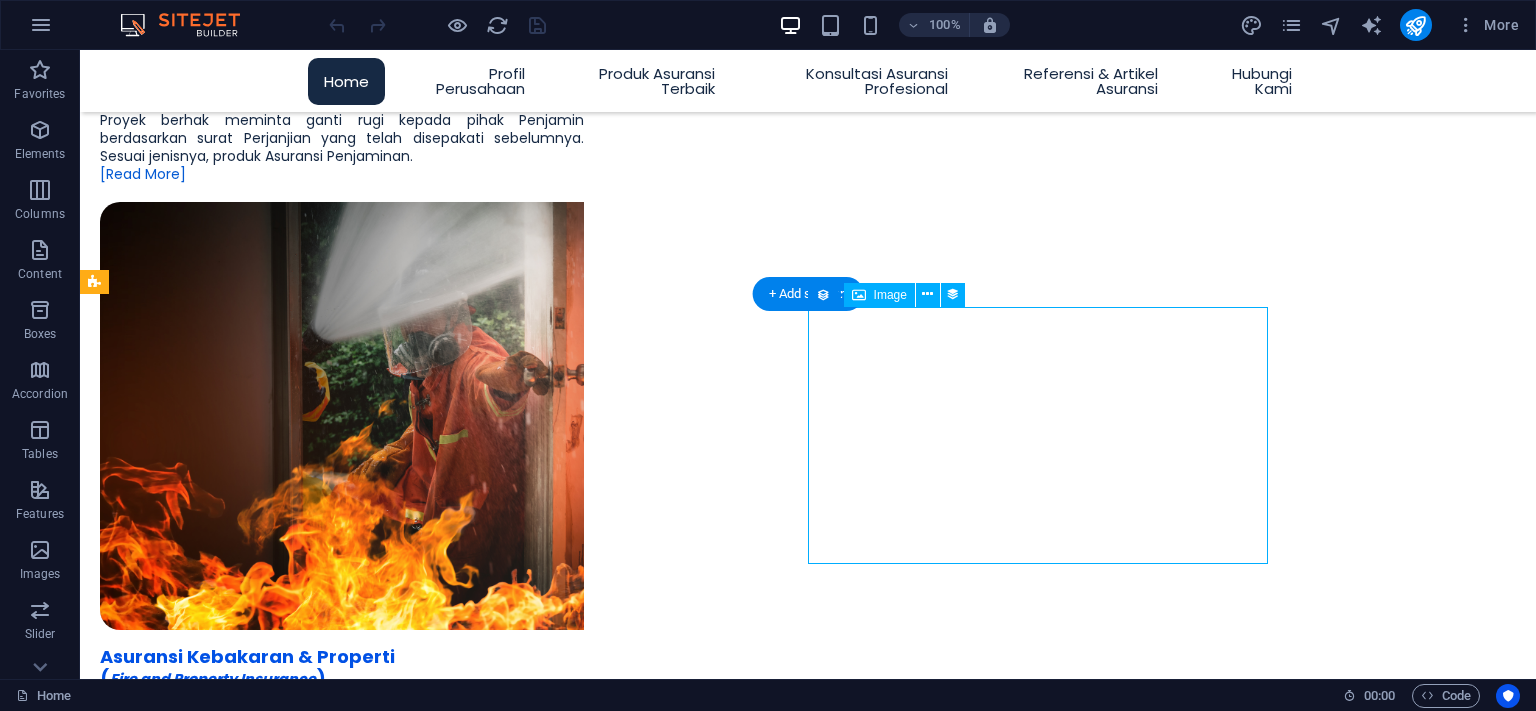 click at bounding box center (808, 4334) 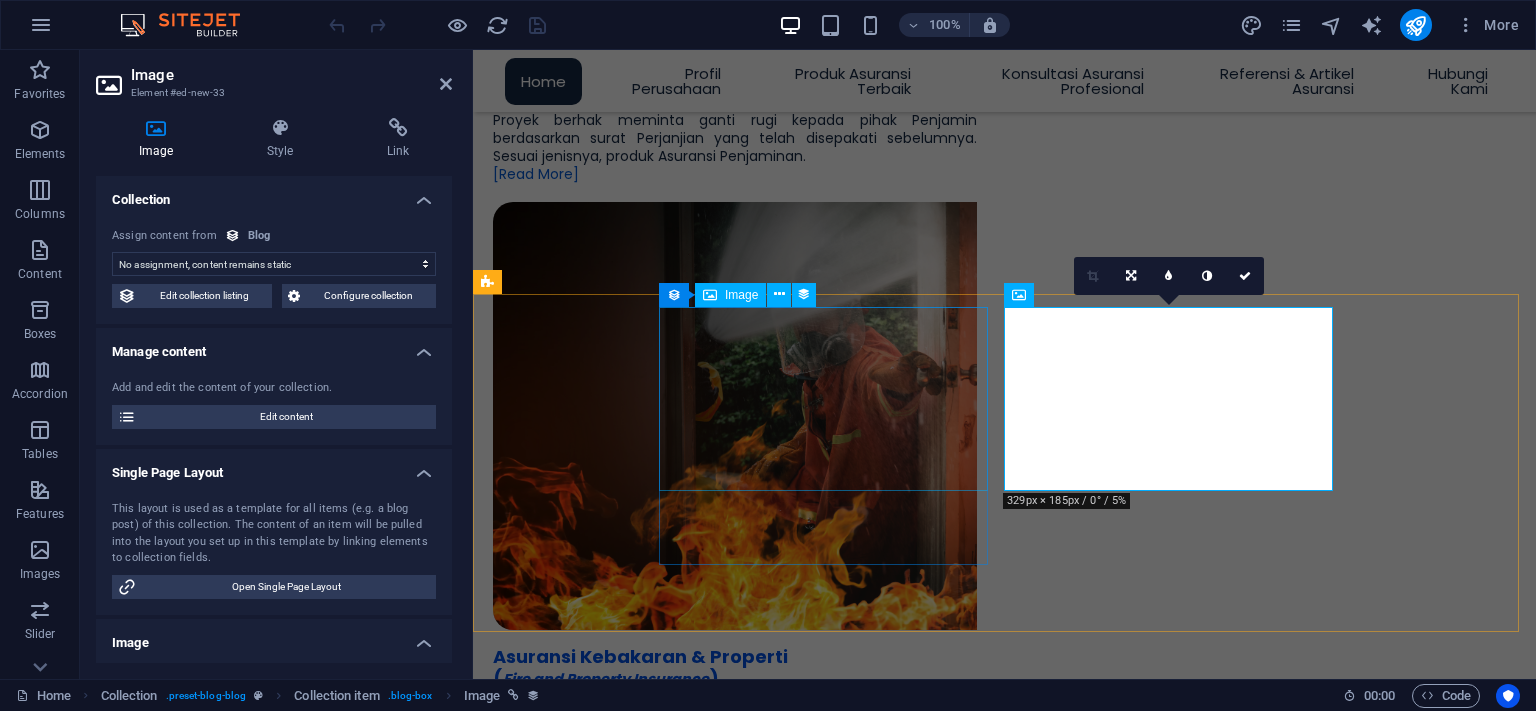 select on "image" 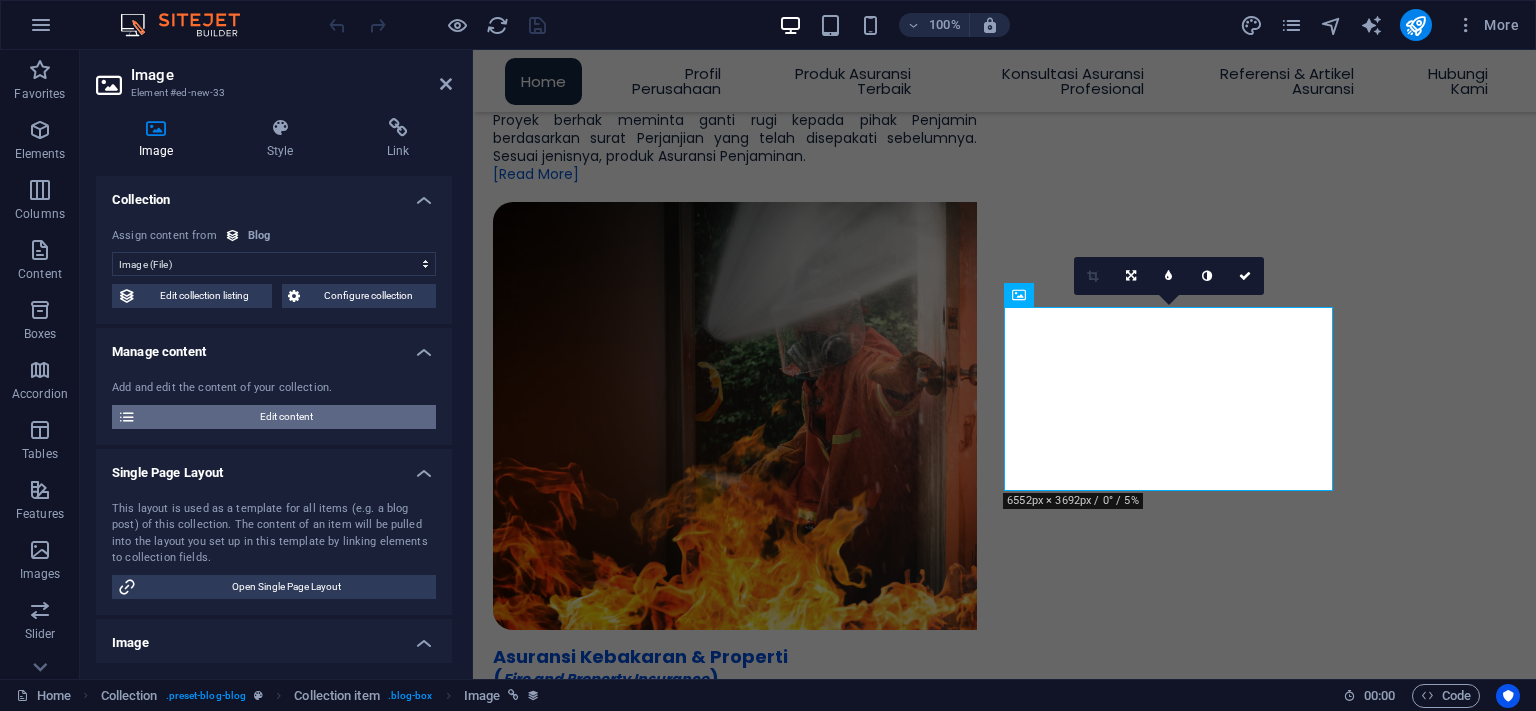 click on "Edit content" at bounding box center (286, 417) 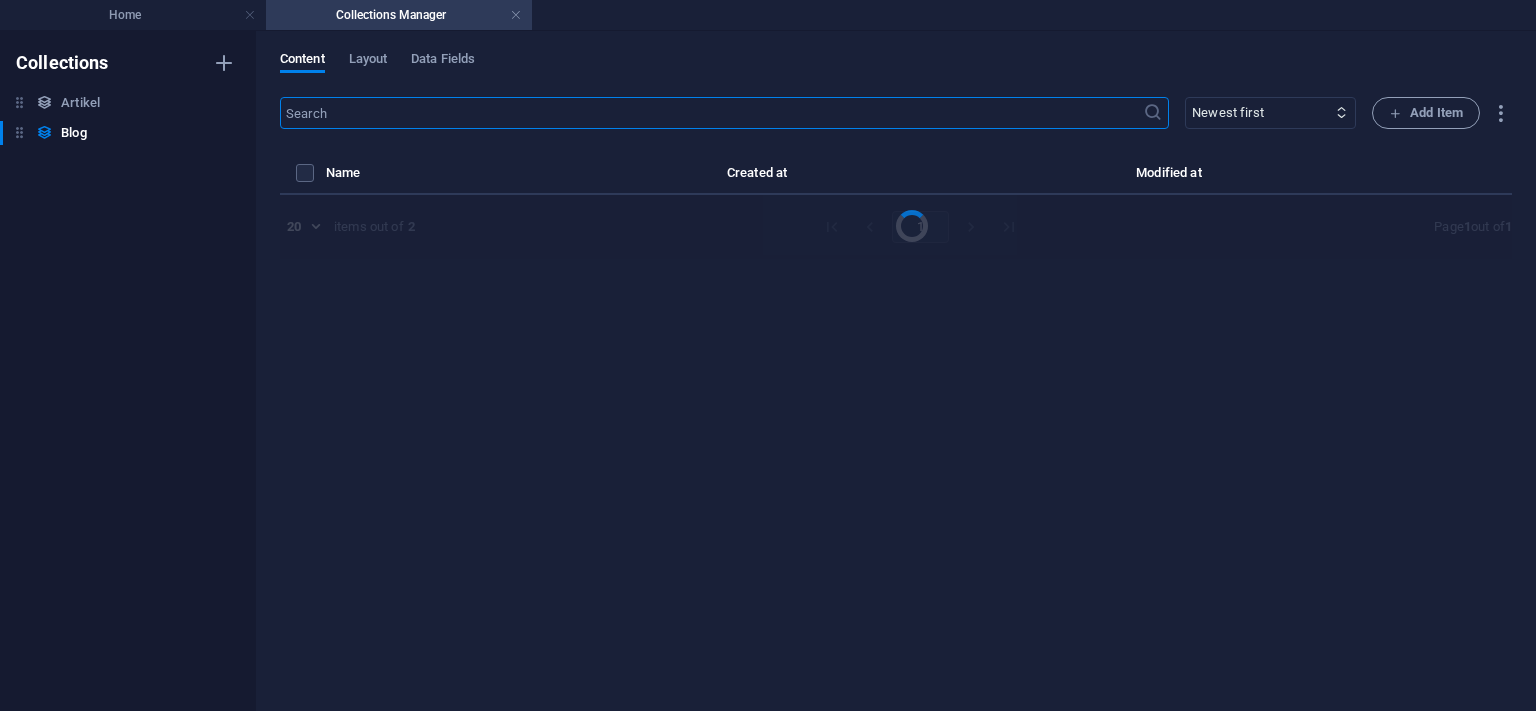 select on "Artikel" 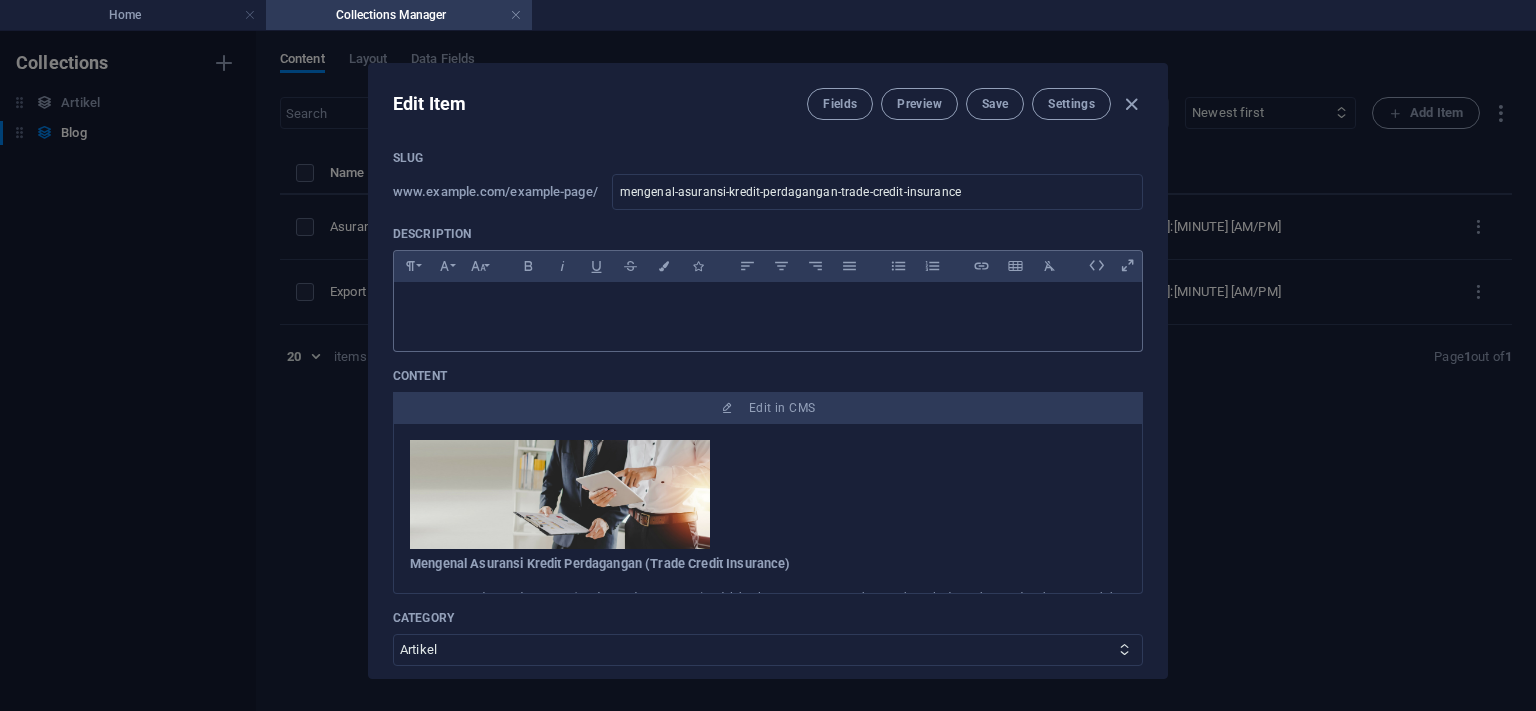 scroll, scrollTop: 91, scrollLeft: 0, axis: vertical 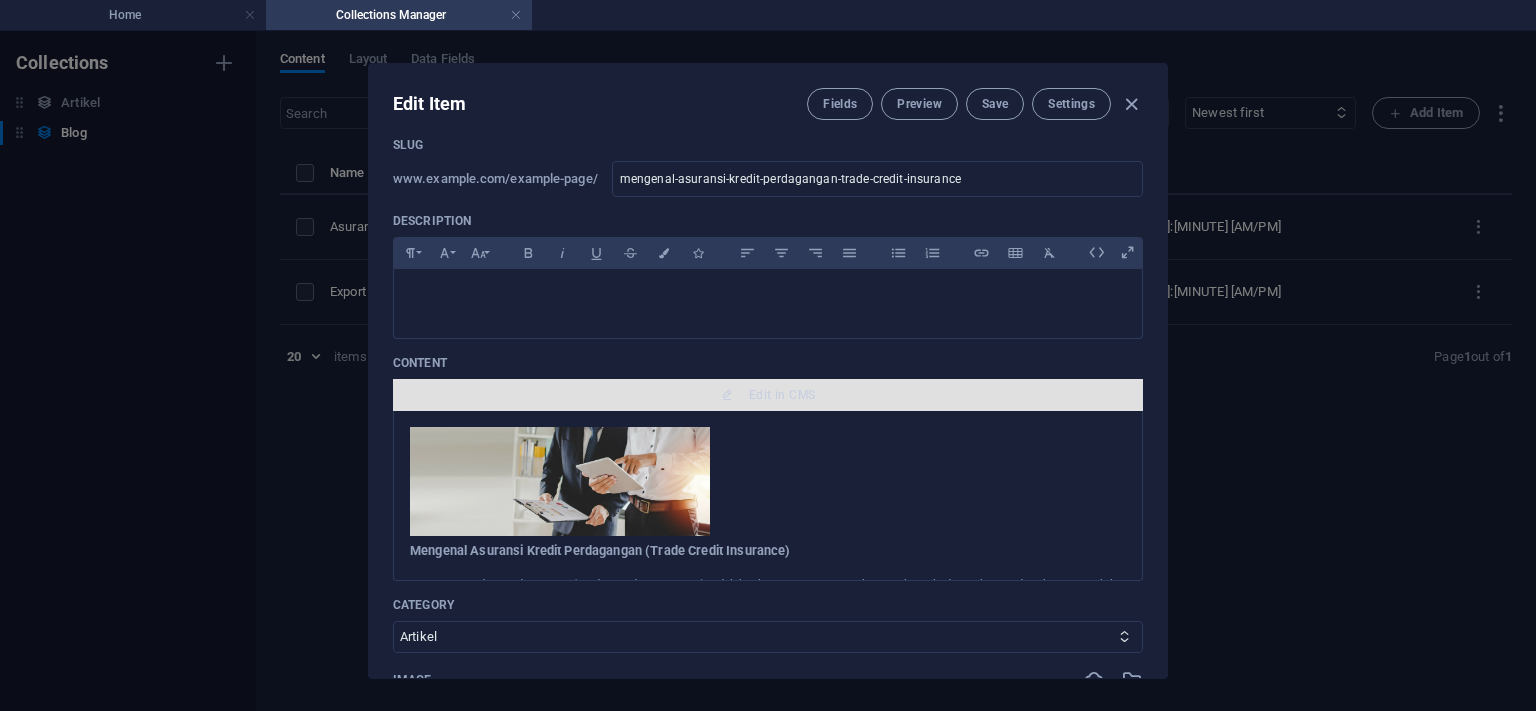 click on "Edit in CMS" at bounding box center [768, 395] 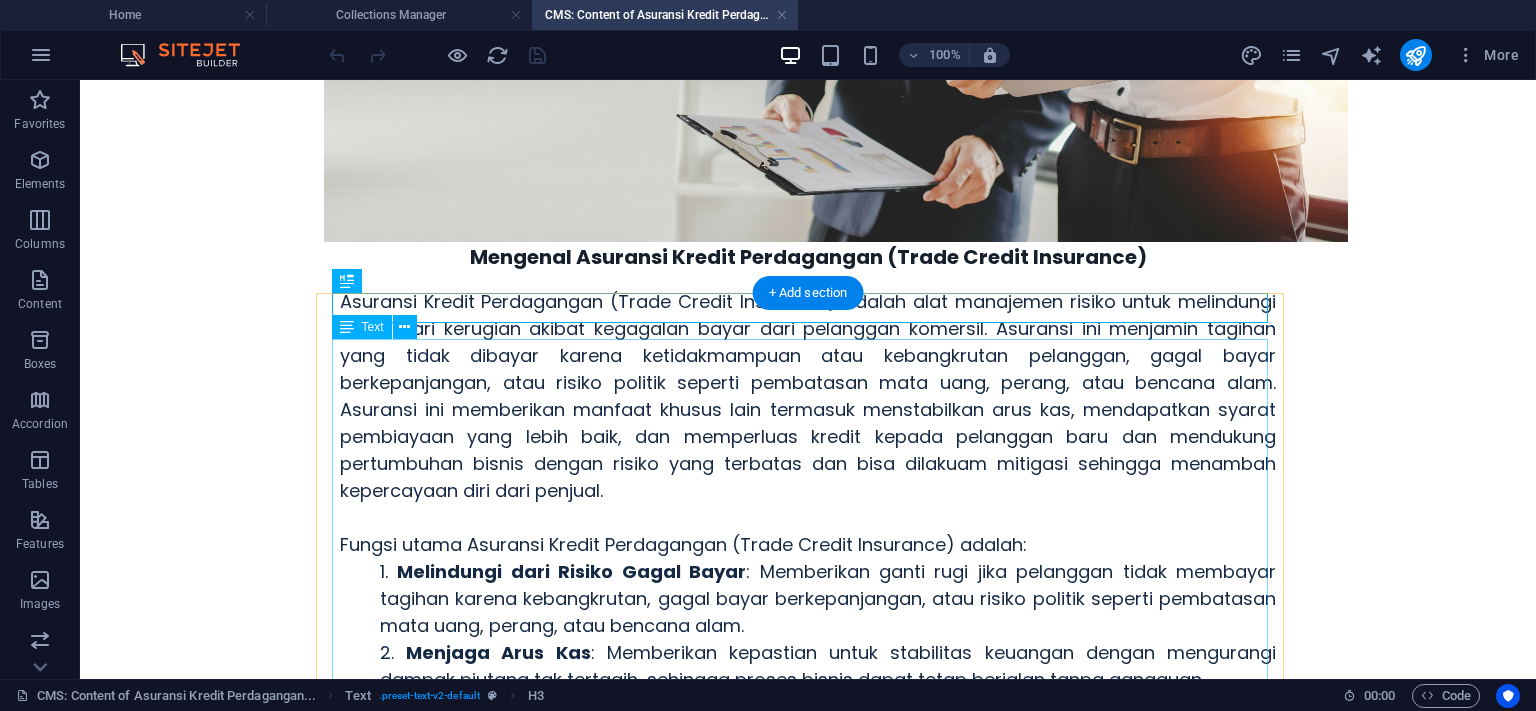 scroll, scrollTop: 316, scrollLeft: 0, axis: vertical 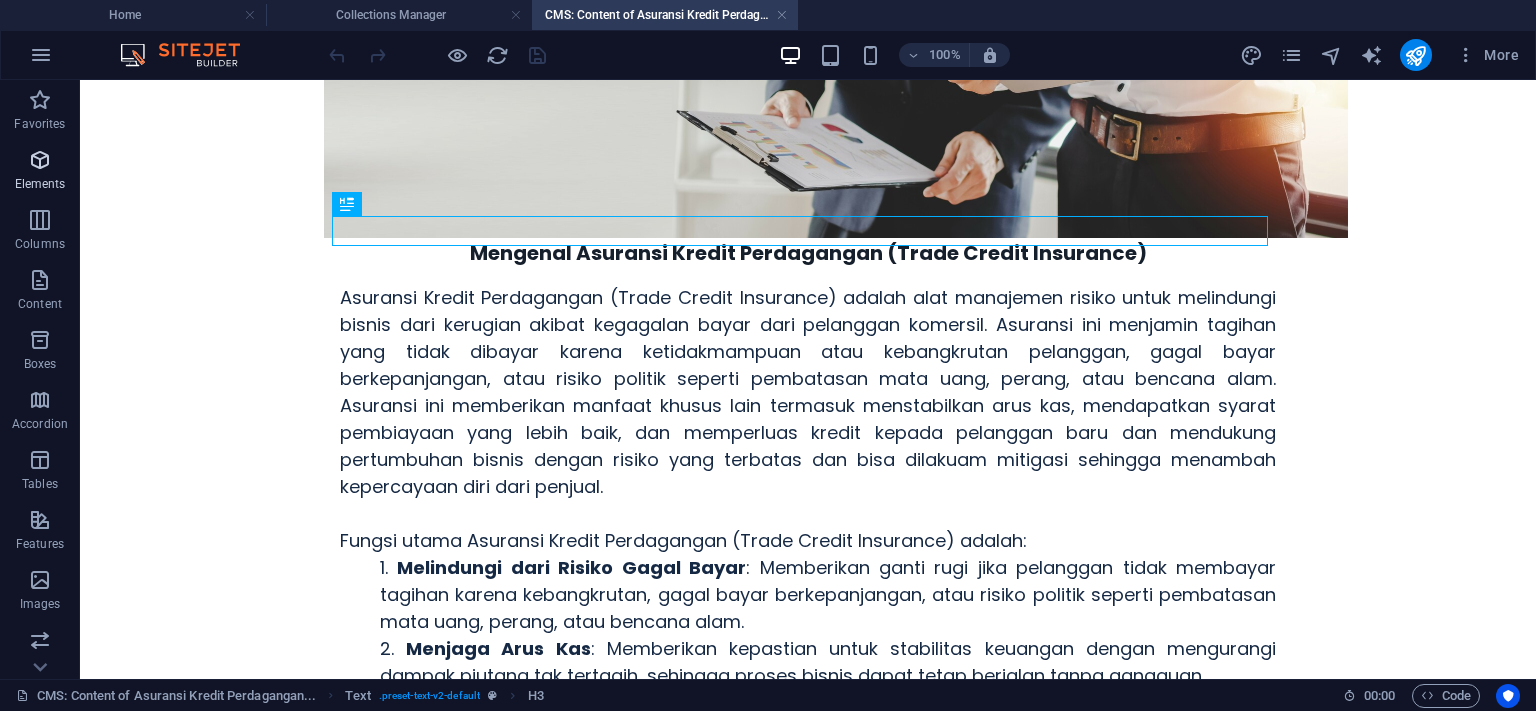 click at bounding box center [40, 160] 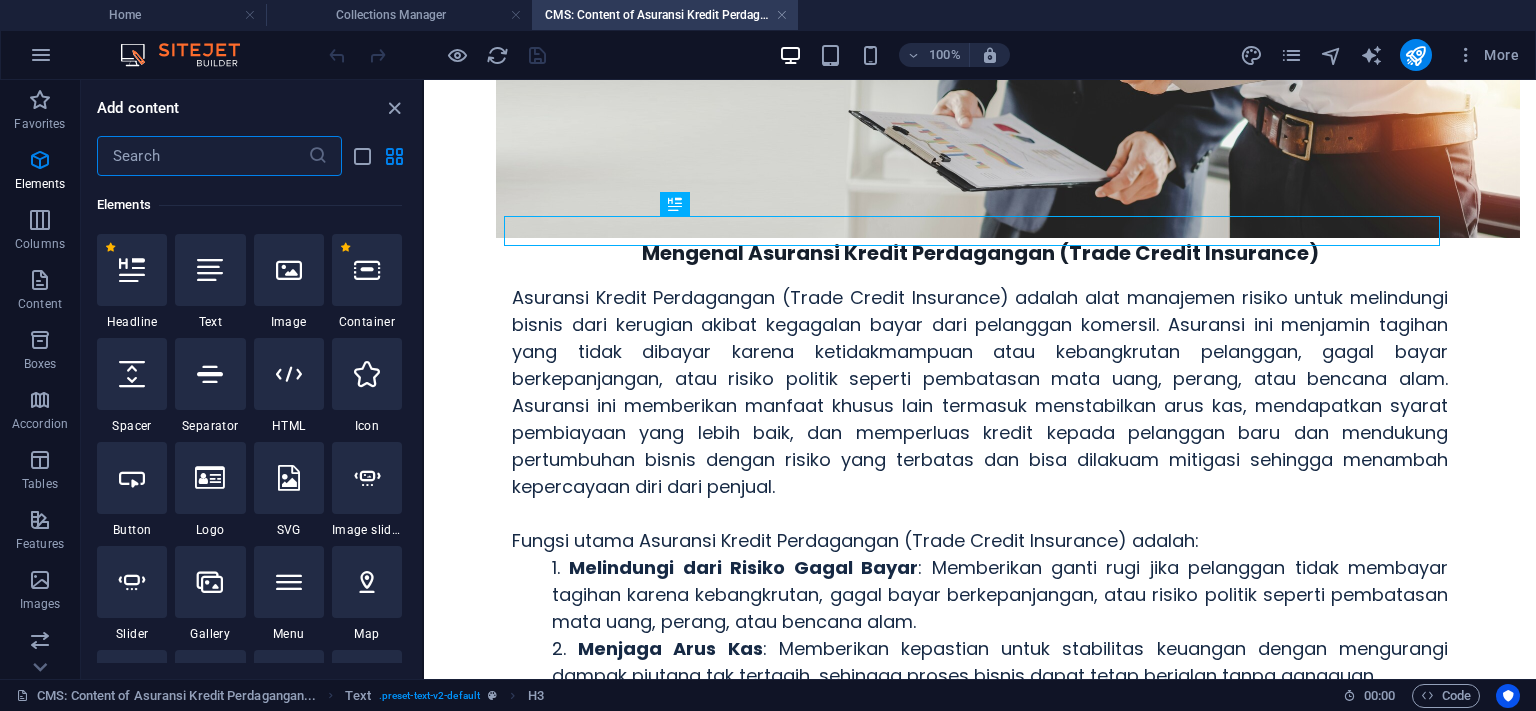 scroll, scrollTop: 212, scrollLeft: 0, axis: vertical 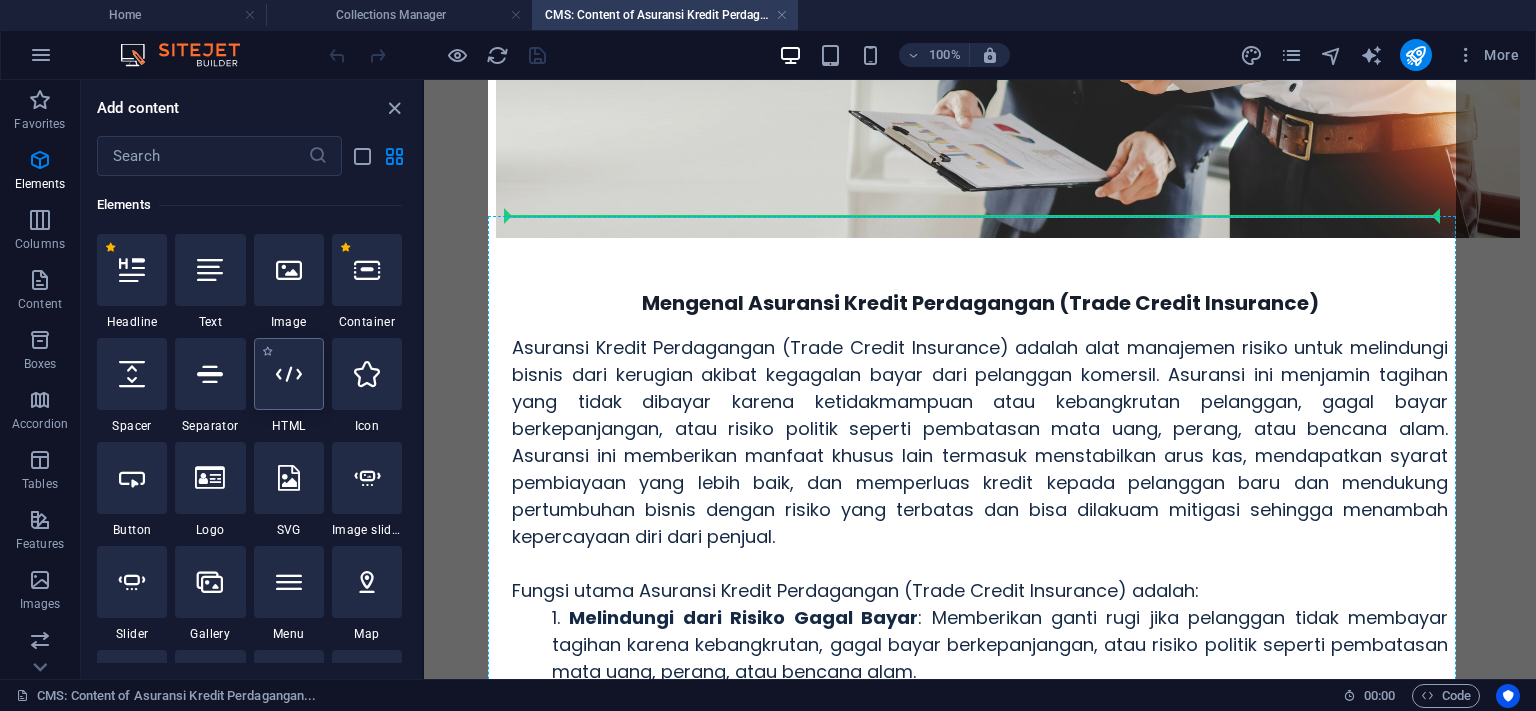 select on "px" 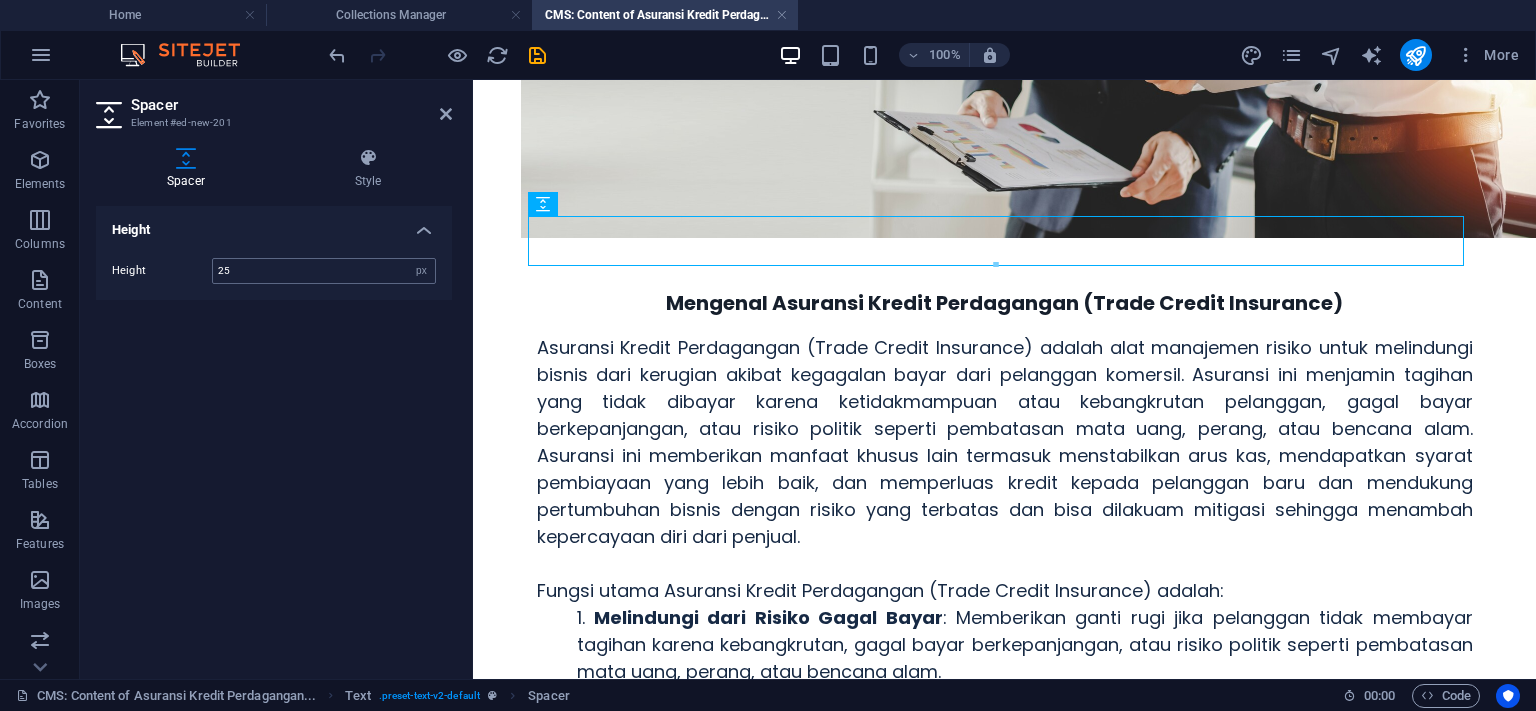 type on "25" 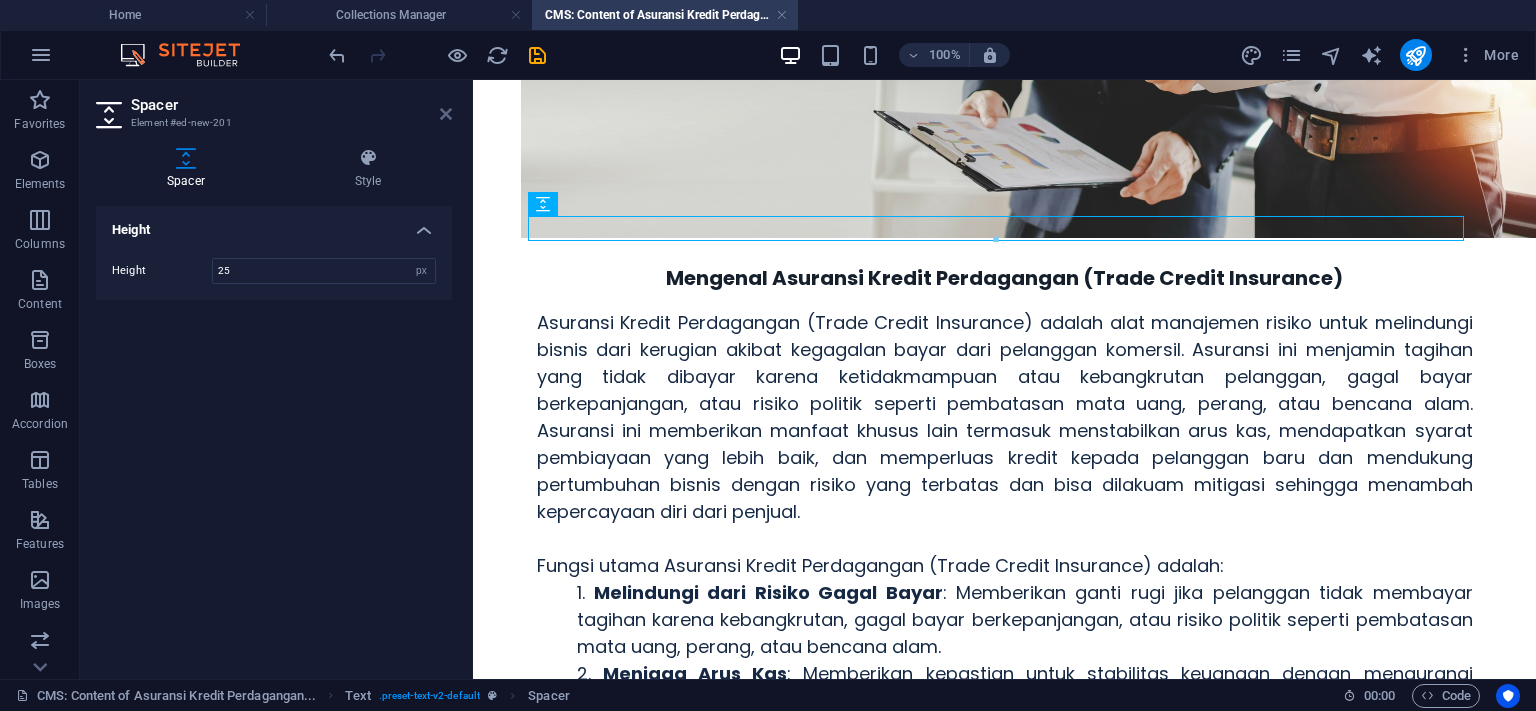 click at bounding box center [446, 114] 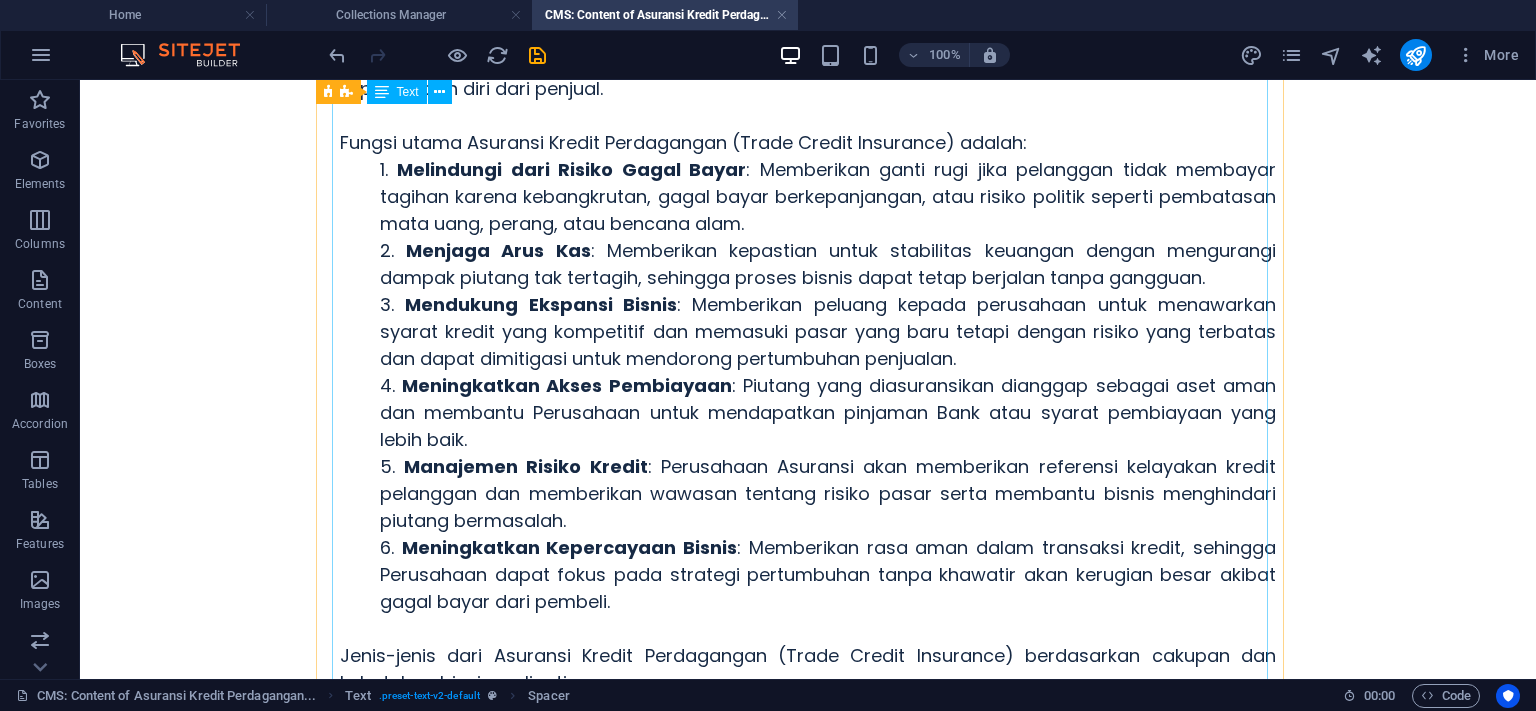 scroll, scrollTop: 211, scrollLeft: 0, axis: vertical 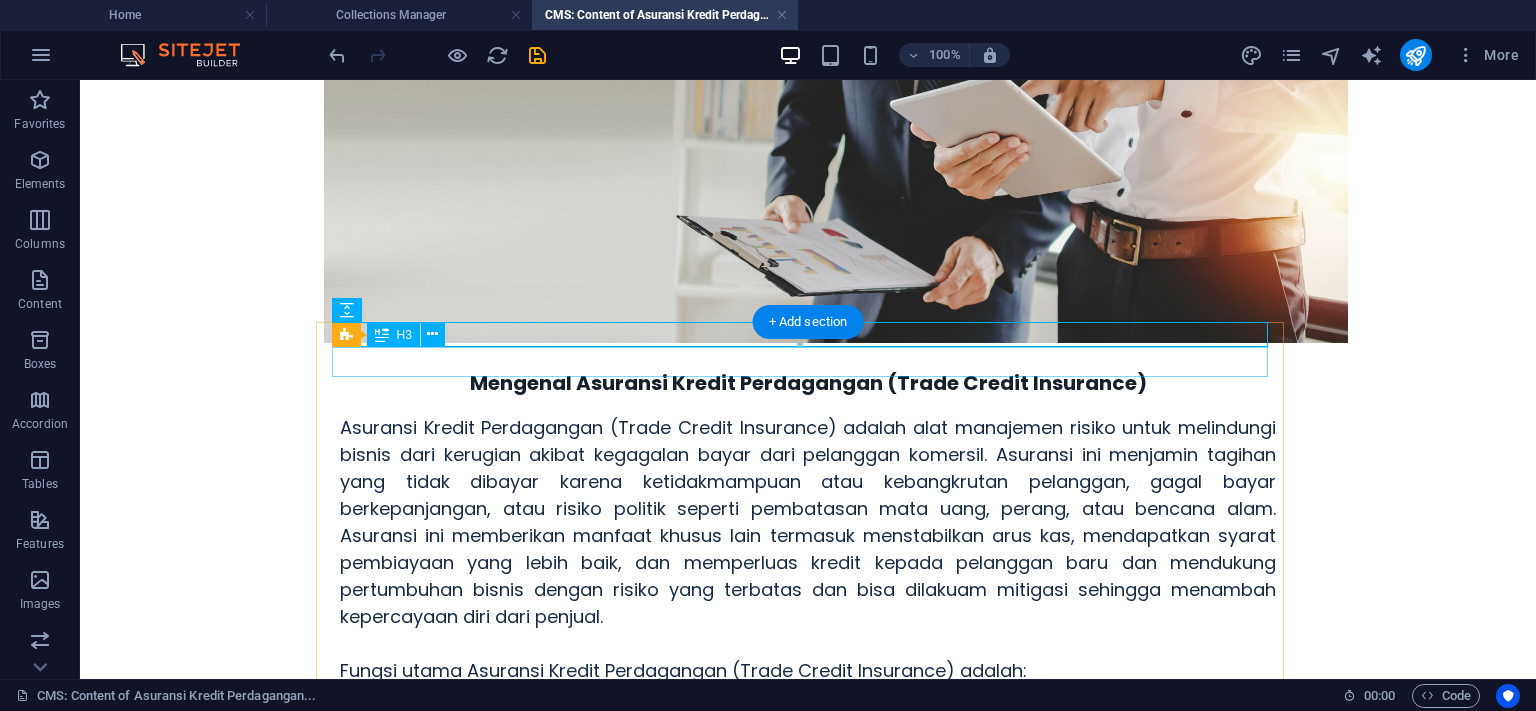 click on "Mengenal Asuransi Kredit Perdagangan (Trade Credit Insurance)" at bounding box center [808, 383] 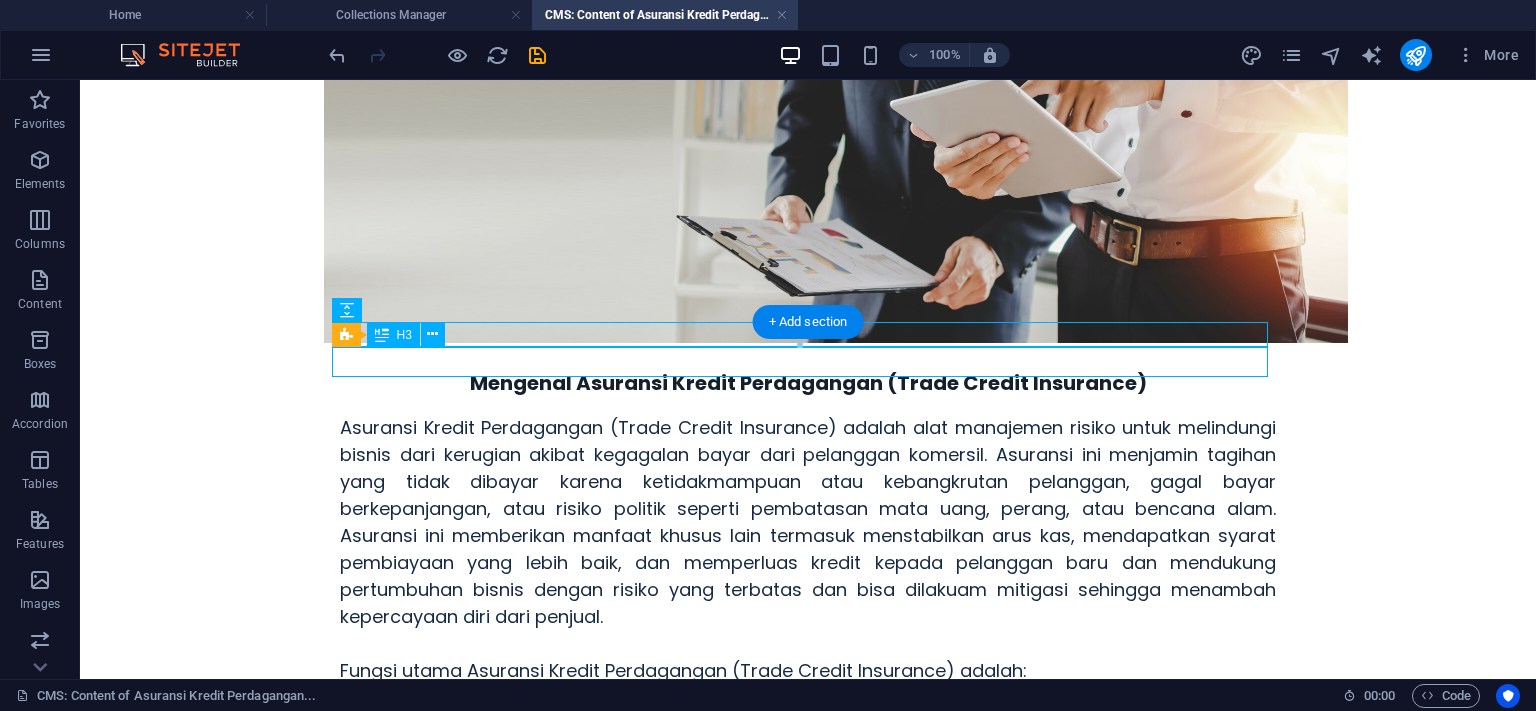 click on "Mengenal Asuransi Kredit Perdagangan (Trade Credit Insurance)" at bounding box center [808, 383] 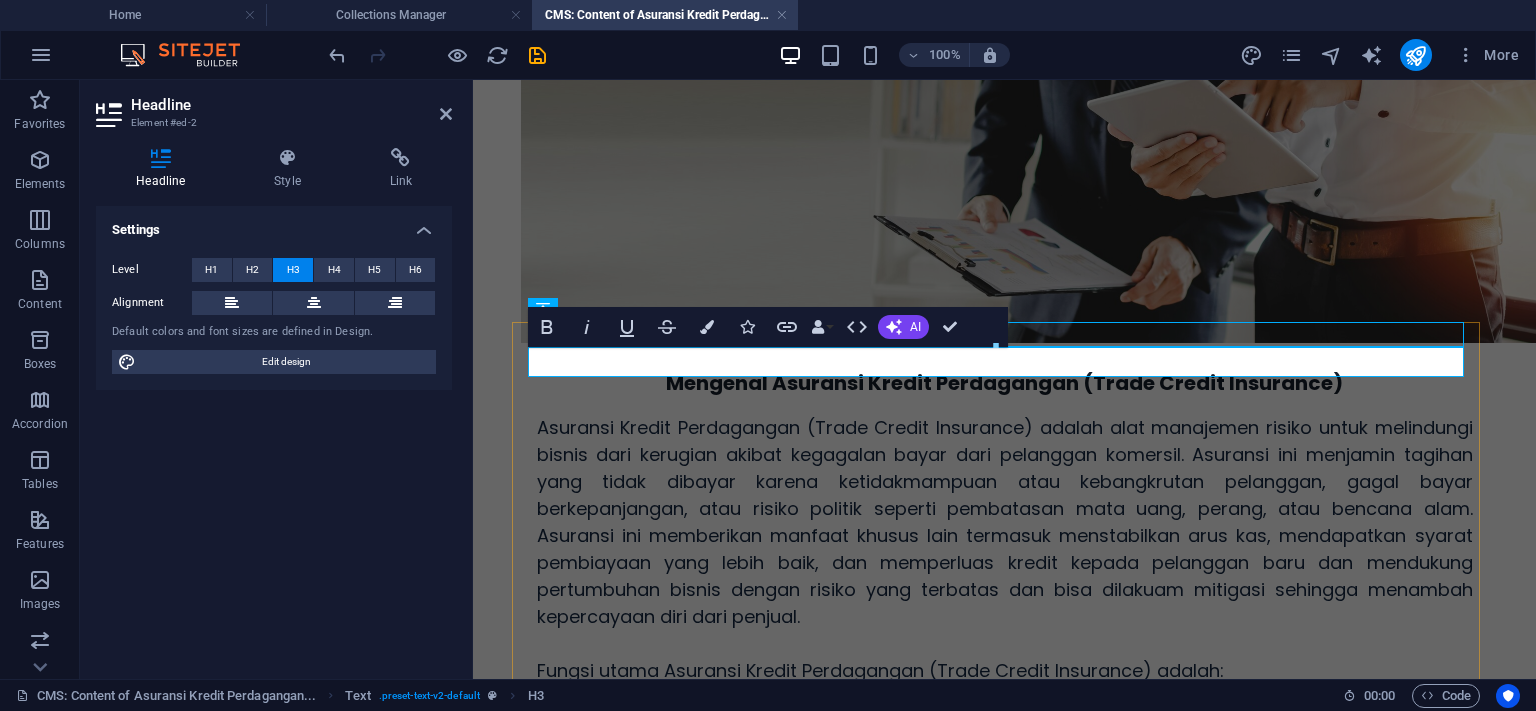 click on "Mengenal Asuransi Kredit Perdagangan (Trade Credit Insurance)" at bounding box center [1005, 383] 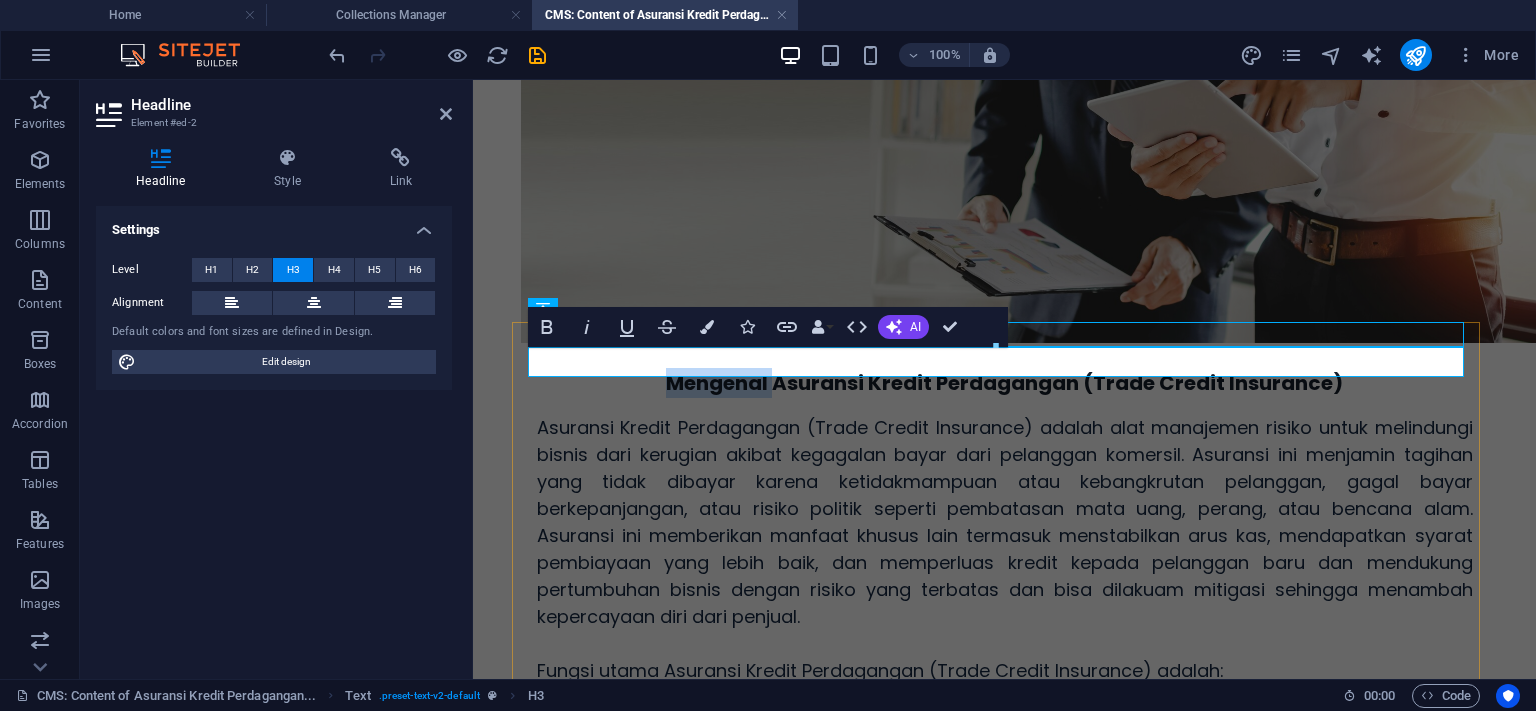 click on "Mengenal Asuransi Kredit Perdagangan (Trade Credit Insurance)" at bounding box center (1005, 383) 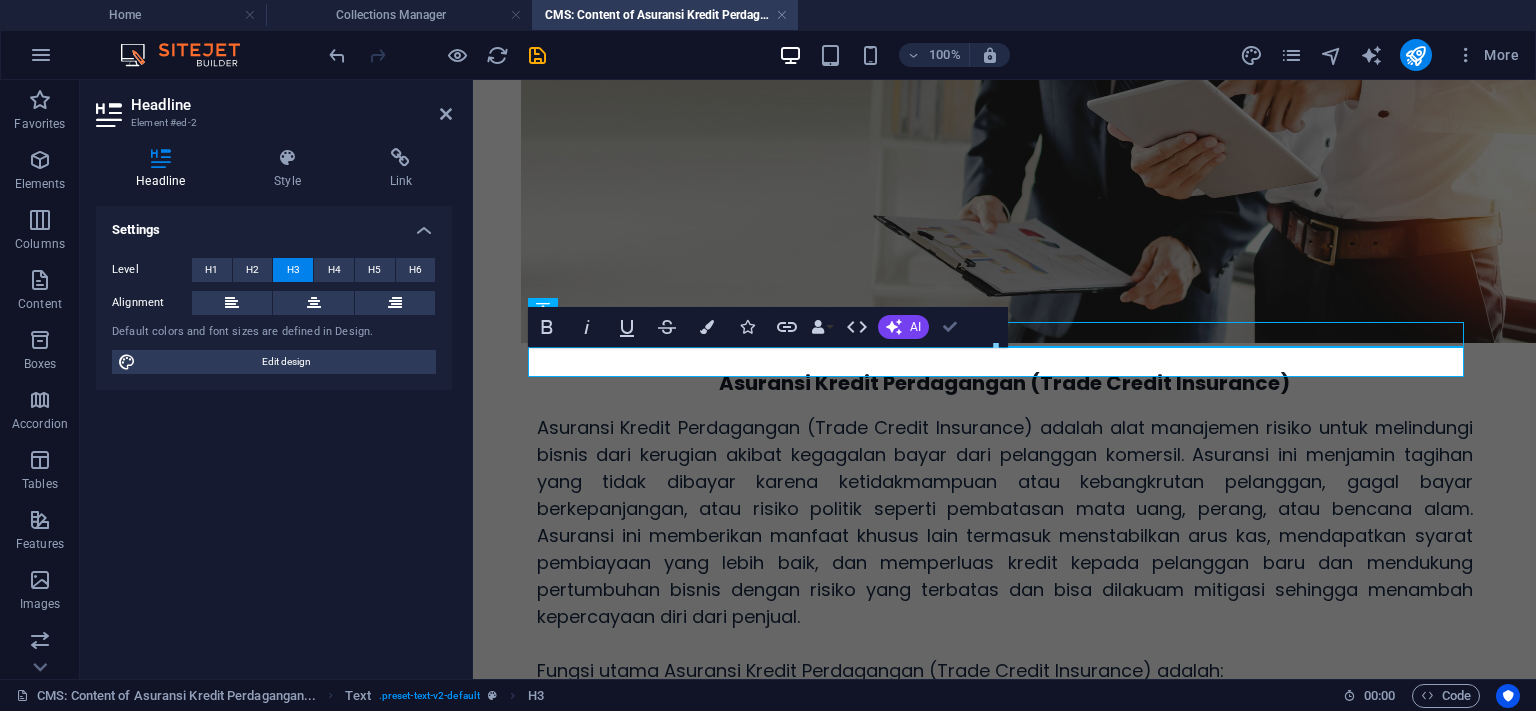 drag, startPoint x: 944, startPoint y: 334, endPoint x: 866, endPoint y: 253, distance: 112.44999 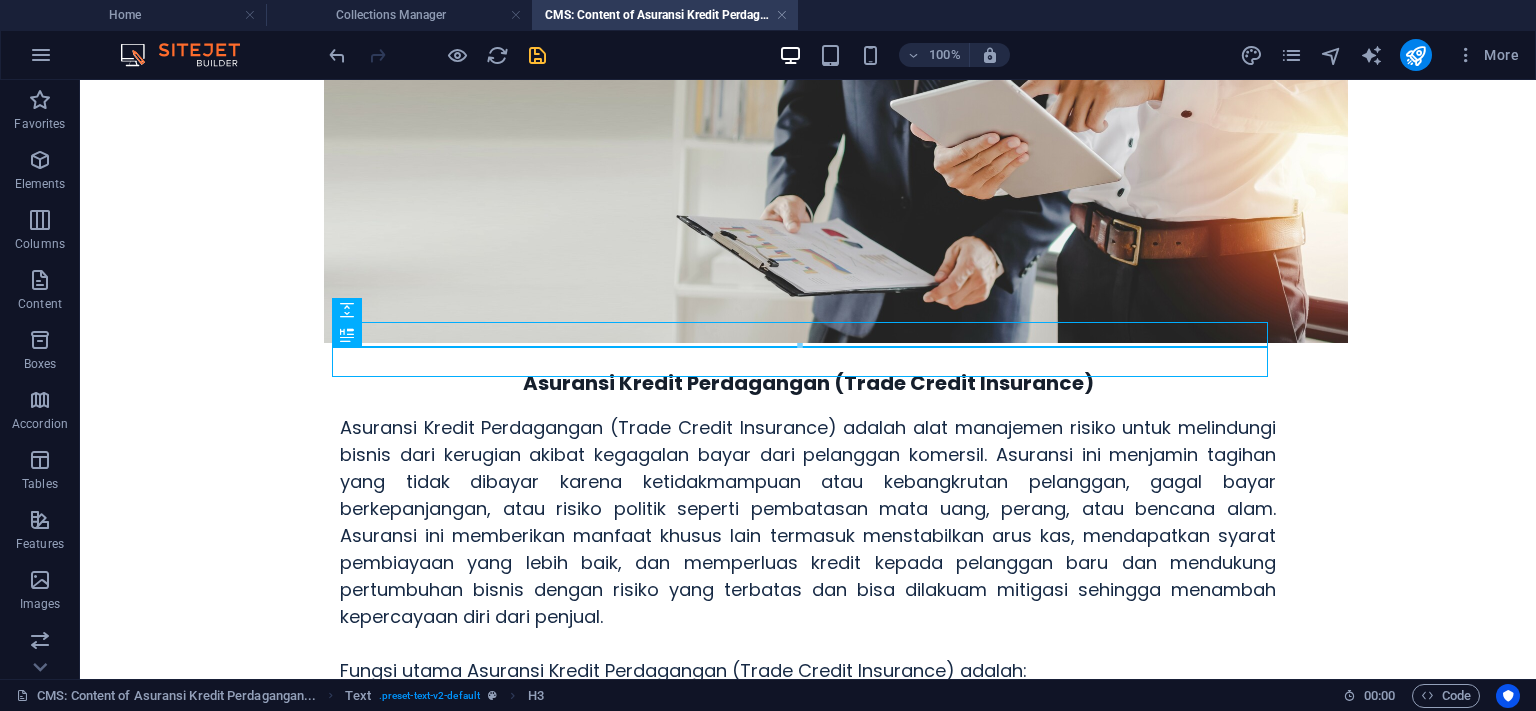 click at bounding box center [537, 55] 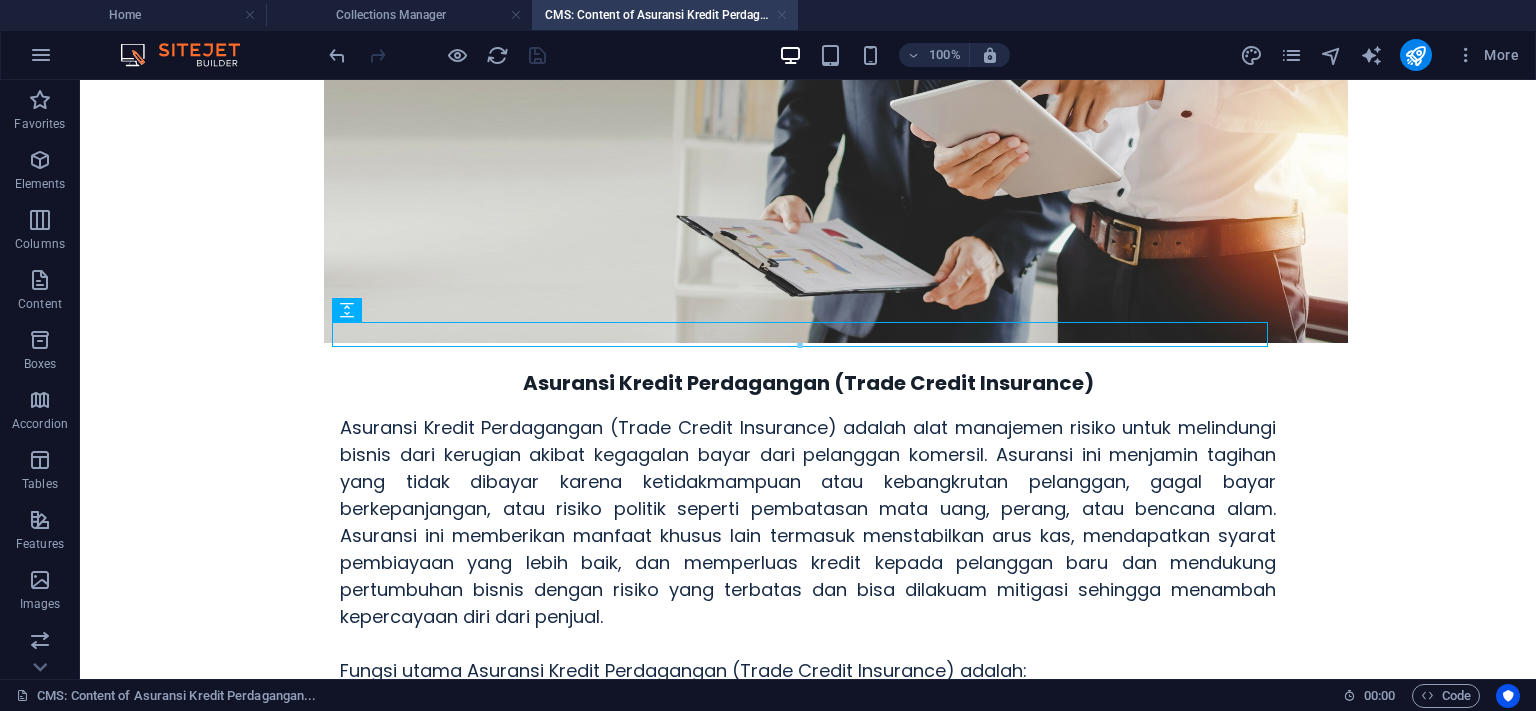click at bounding box center [782, 15] 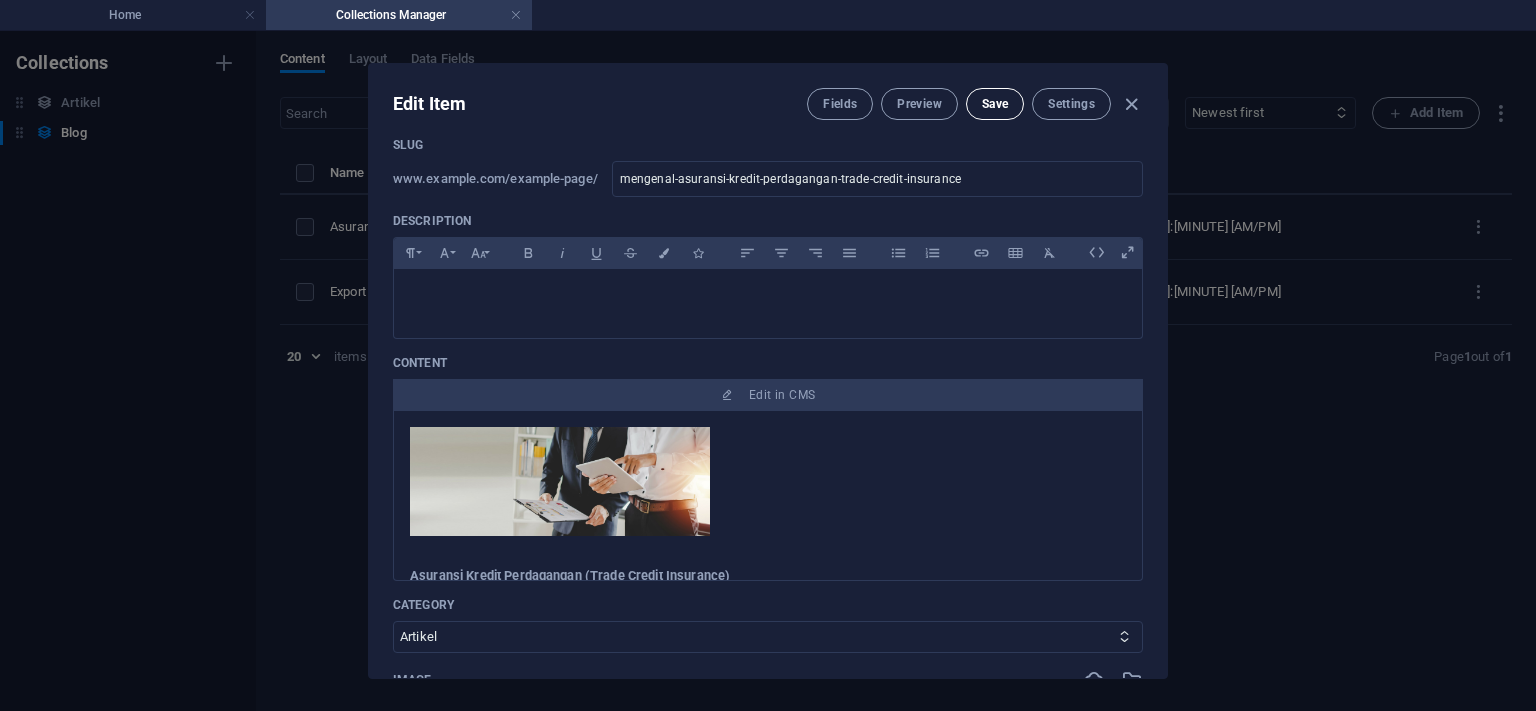 click on "Save" at bounding box center (995, 104) 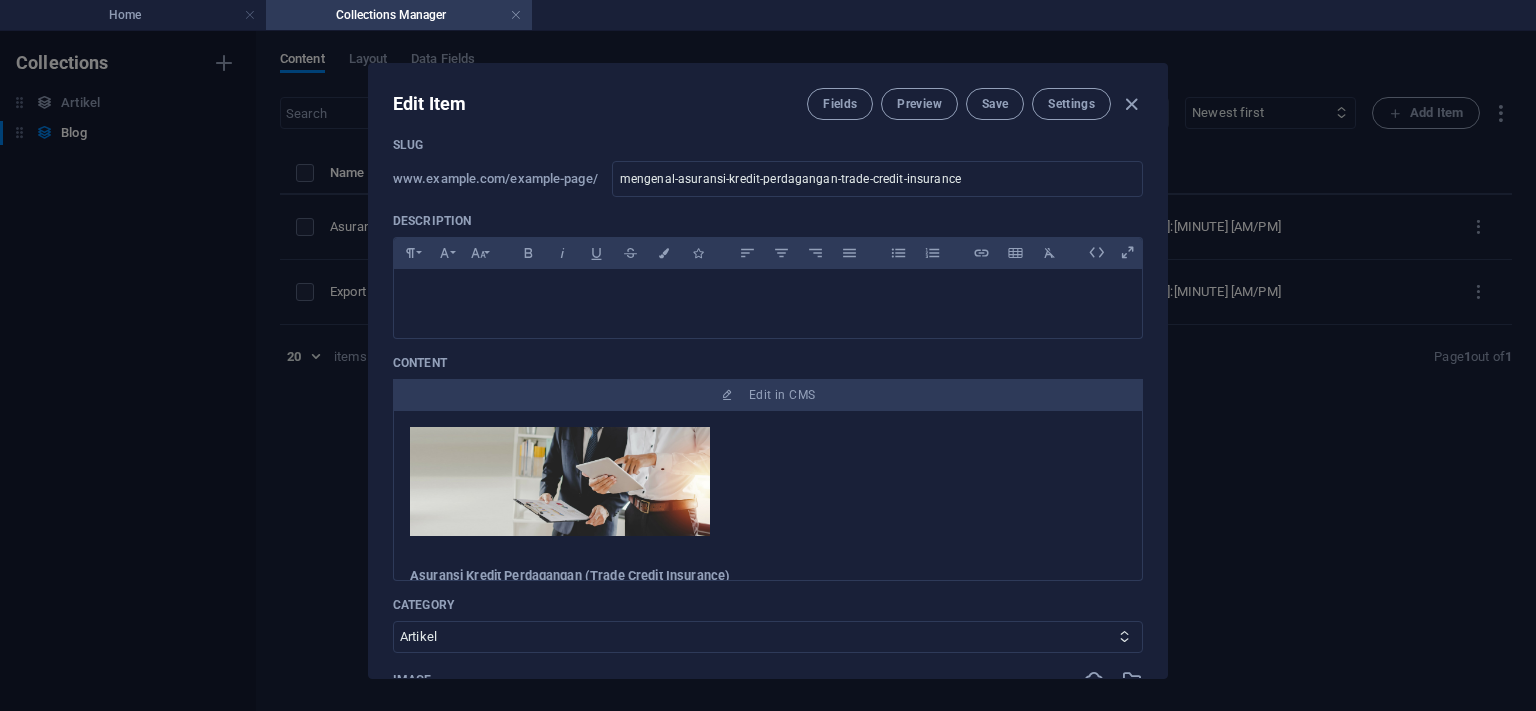 click at bounding box center (1131, 104) 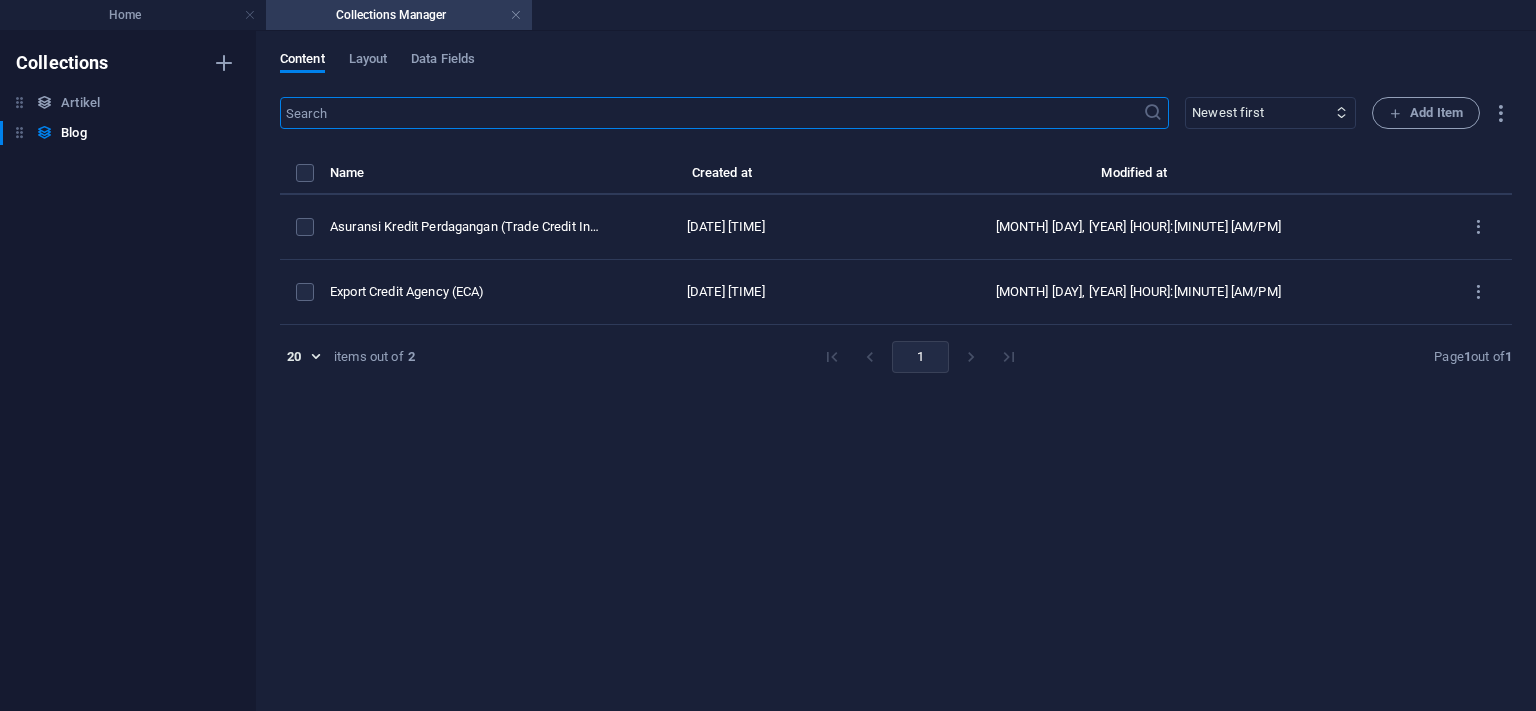 type on "mengenal-asuransi-kredit-perdagangan-trade-credit-insurance" 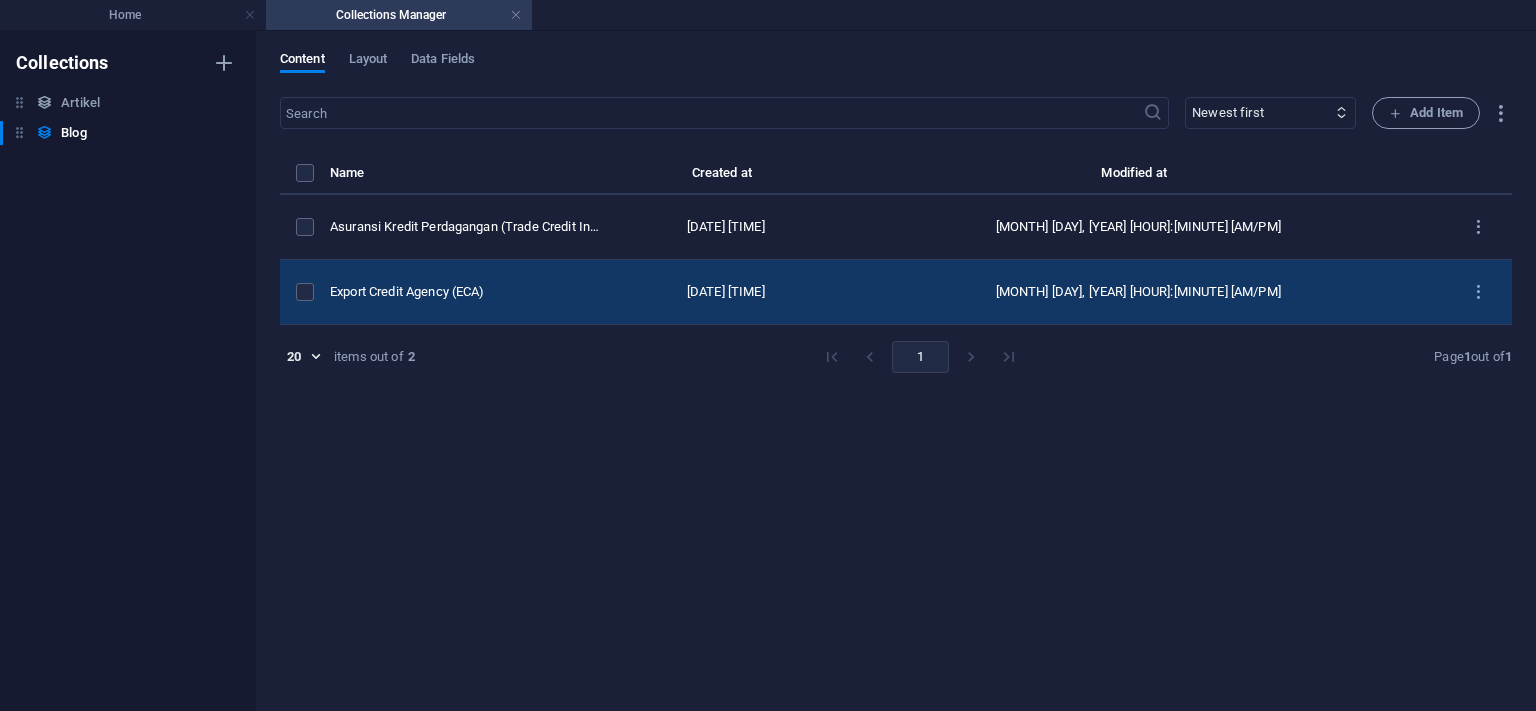 click on "Export Credit Agency (ECA)" at bounding box center [475, 292] 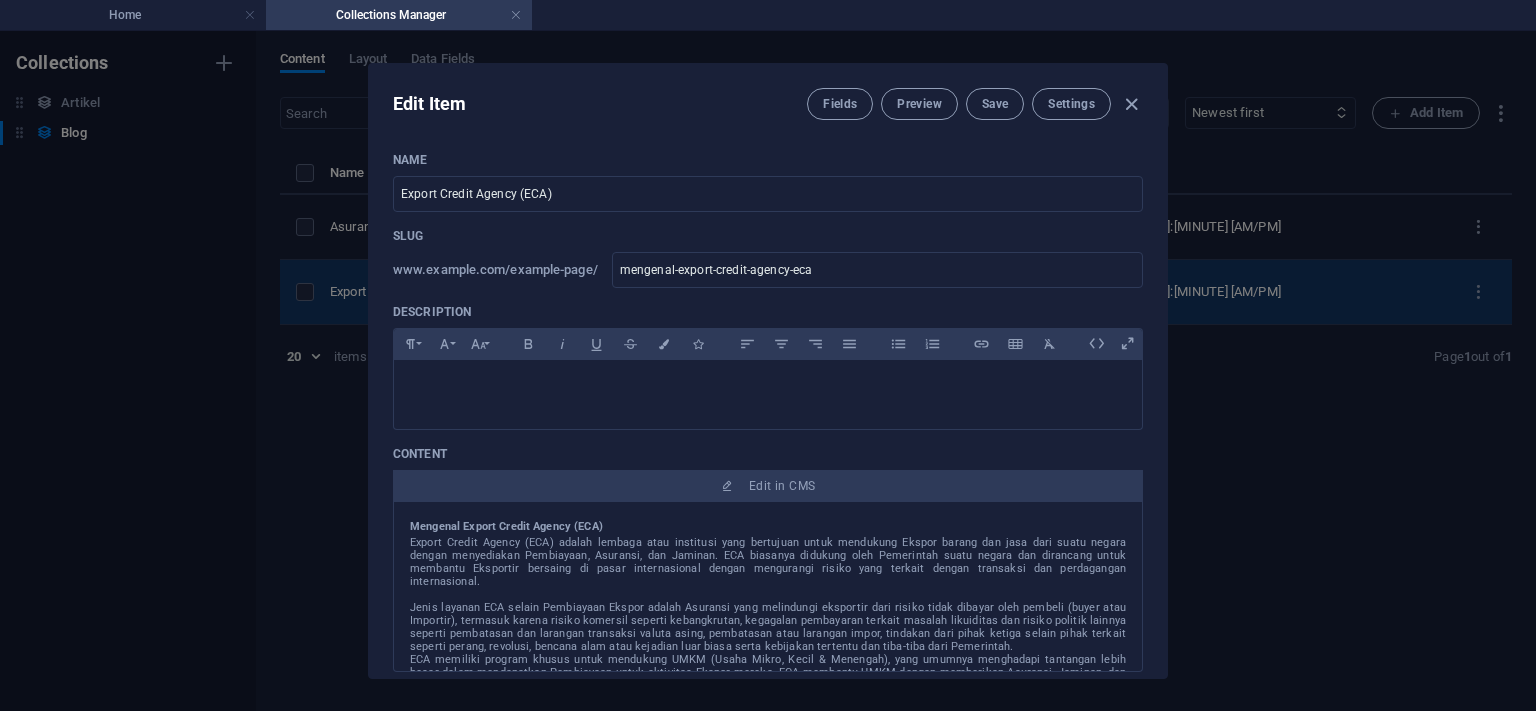 click on "Name Export Credit Agency (ECA) ​ Slug www.example.com/example-page/ mengenal-export-credit-agency-eca ​ Description Paragraph Format Normal Heading 1 Heading 2 Heading 3 Heading 4 Heading 5 Heading 6 Code Font Family Arial Georgia Impact Tahoma Times New Roman Verdana Font Size 8 9 10 11 12 14 18 24 30 36 48 60 72 96 Bold Italic Underline Strikethrough Colors Icons Align Left Align Center Align Right Align Justify Unordered List Ordered List Insert Link Insert Table Clear Formatting Content Edit in CMS Mengenal Export Credit Agency (ECA) Export Credit Agency (ECA) adalah lembaga atau institusi yang bertujuan untuk mendukung Ekspor barang dan jasa dari suatu negara dengan menyediakan Pembiayaan, Asuransi, dan Jaminan. ECA biasanya didukung oleh Pemerintah suatu negara dan dirancang untuk membantu Eksportir bersaing di pasar internasional dengan mengurangi risiko yang terkait dengan transaksi dan perdagangan internasional. Contributor: ABS ([MONTH] [YEAR]) Category Artikel Category 2 Image Status Published" at bounding box center (768, 683) 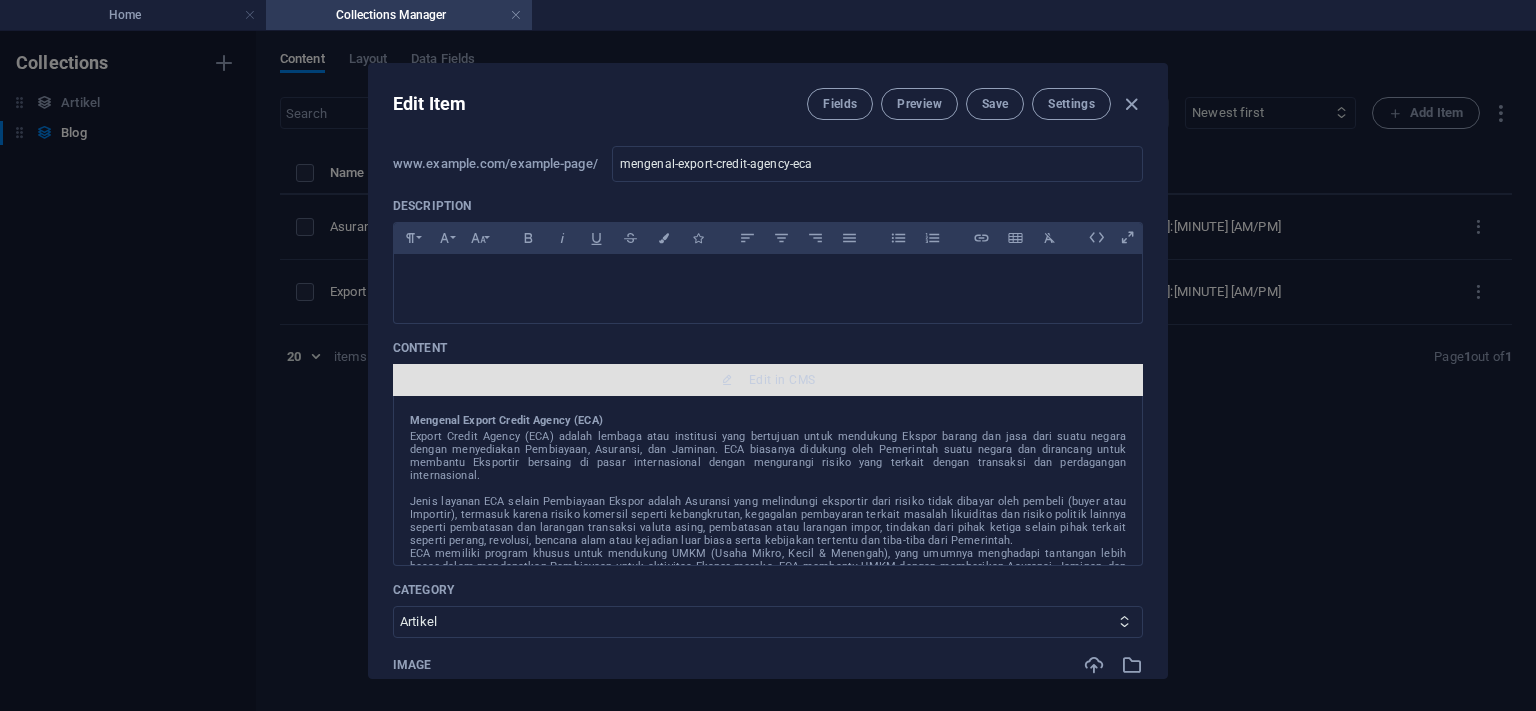 scroll, scrollTop: 91, scrollLeft: 0, axis: vertical 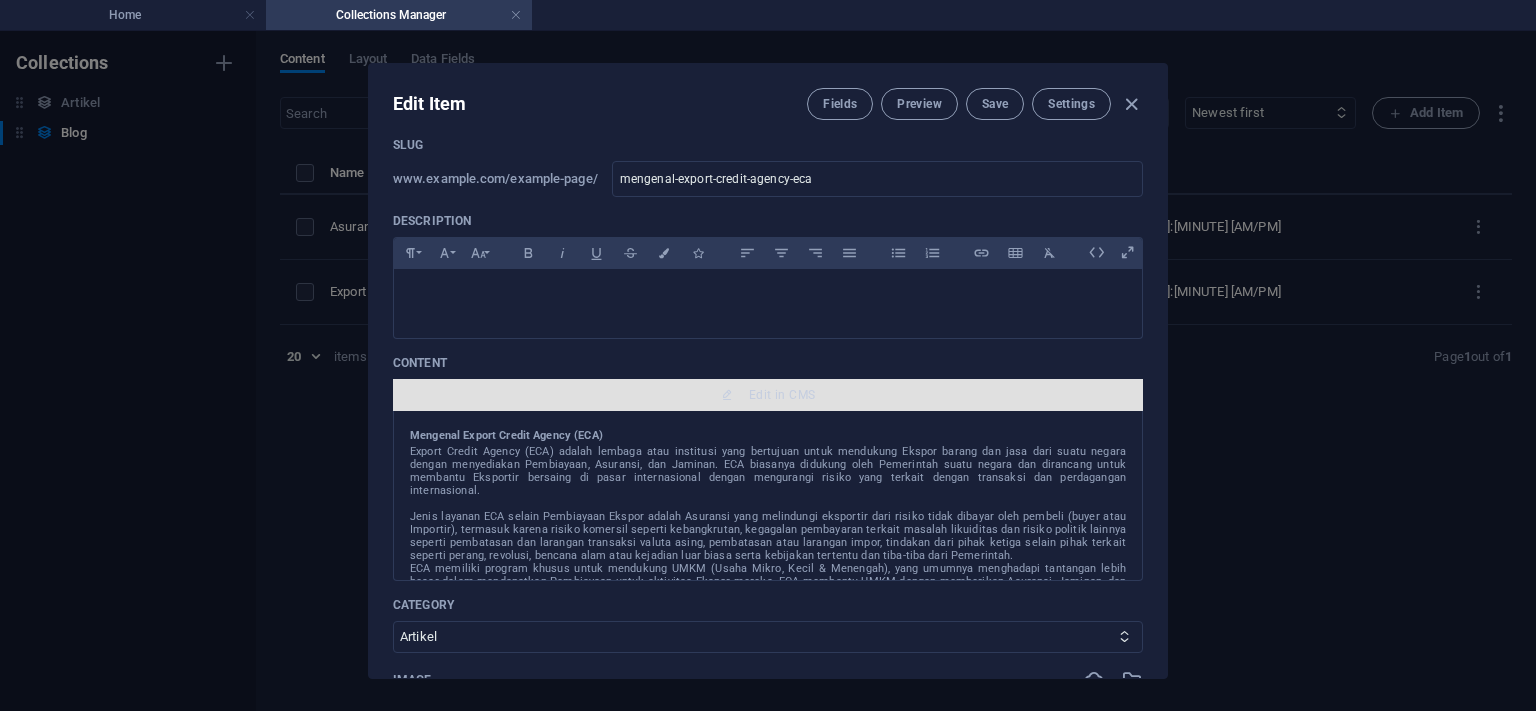 click on "Edit in CMS" at bounding box center (768, 395) 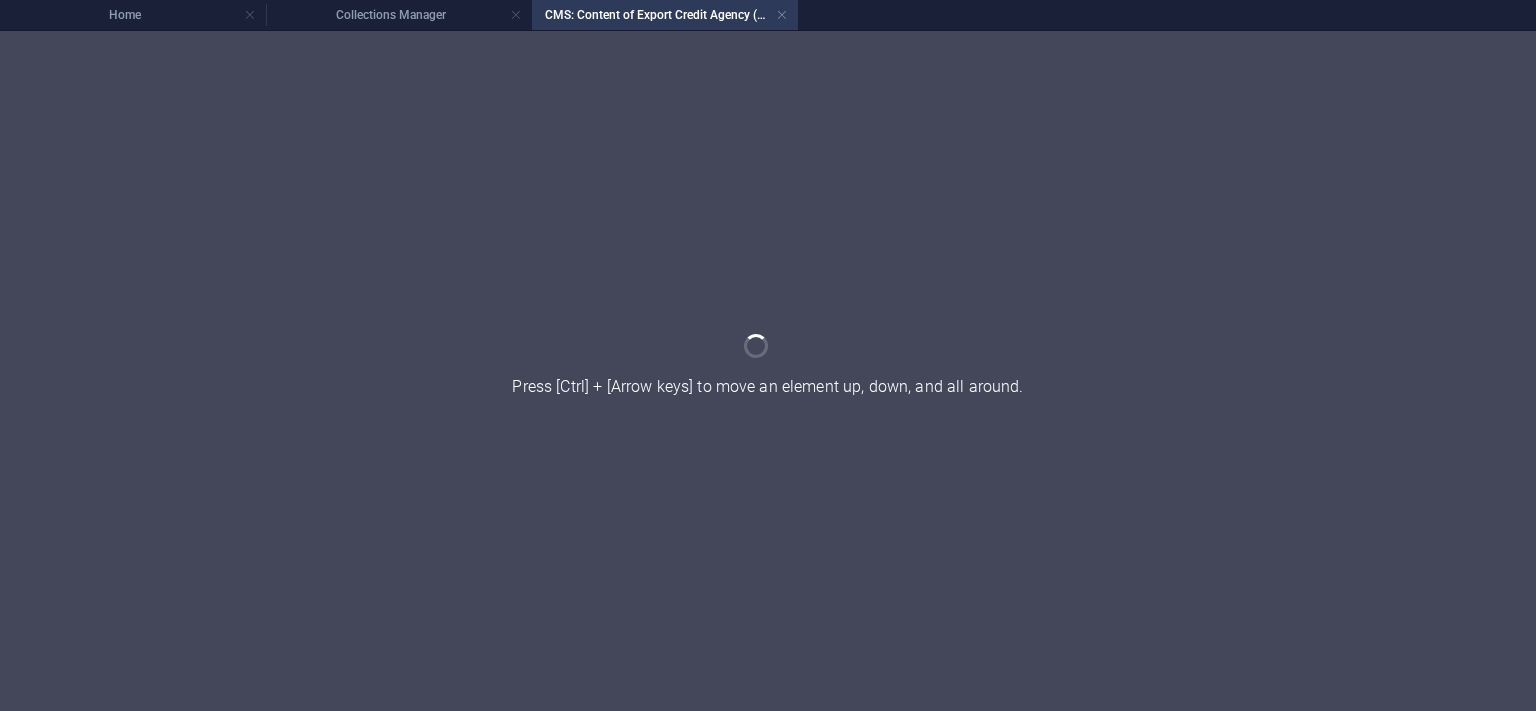 scroll, scrollTop: 0, scrollLeft: 0, axis: both 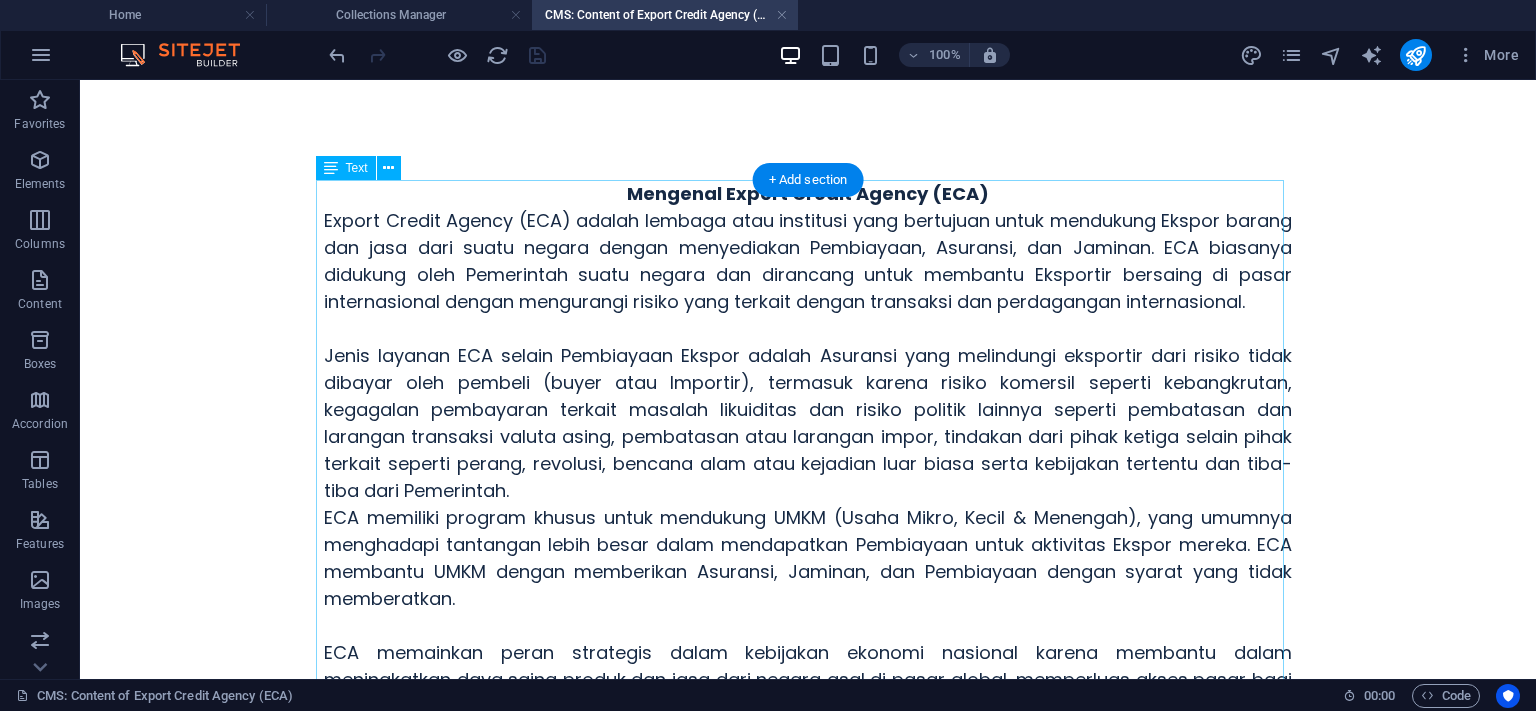 click on "Mengenal Export Credit Agency (ECA) Export Credit Agency (ECA) adalah lembaga atau institusi yang bertujuan untuk mendukung Ekspor barang dan jasa dari suatu negara dengan menyediakan Pembiayaan, Asuransi, dan Jaminan. ECA biasanya didukung oleh Pemerintah suatu negara dan dirancang untuk membantu Eksportir bersaing di pasar internasional dengan mengurangi risiko yang terkait dengan transaksi dan perdagangan internasional. Jenis layanan ECA selain Pembiayaan Ekspor adalah Asuransi yang melindungi eksportir dari risiko tidak dibayar oleh pembeli (buyer atau Importir), termasuk karena risiko komersil seperti kebangkrutan, kegagalan pembayaran terkait masalah likuiditas dan risiko politik lainnya seperti pembatasan dan larangan transaksi valuta asing, pembatasan atau larangan impor, tindakan dari pihak ketiga selain pihak terkait seperti perang, revolusi, bencana alam atau kejadian luar biasa serta kebijakan tertentu dan tiba-tiba dari Pemerintah. Contributor: ABS ([MONTH] [YEAR])" at bounding box center (808, 639) 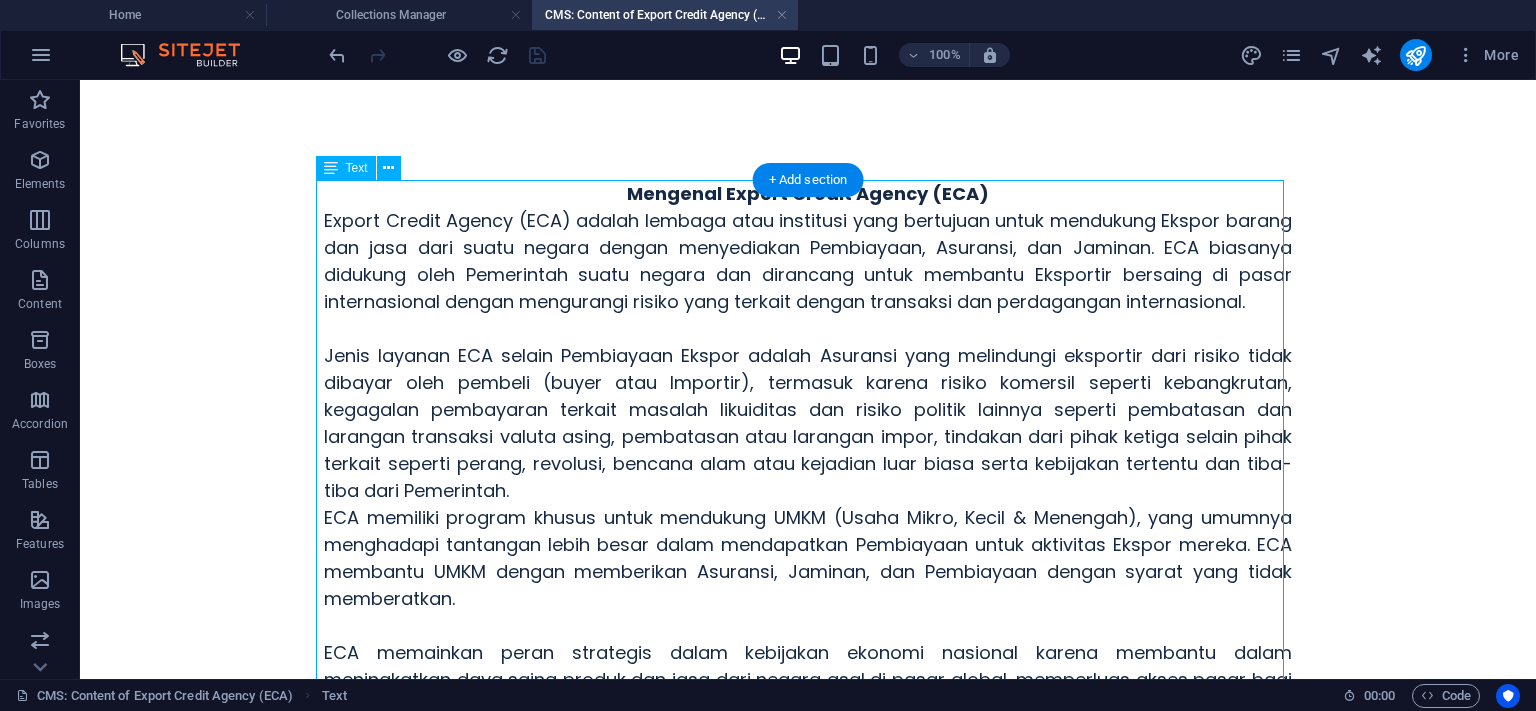 click on "Mengenal Export Credit Agency (ECA) Export Credit Agency (ECA) adalah lembaga atau institusi yang bertujuan untuk mendukung Ekspor barang dan jasa dari suatu negara dengan menyediakan Pembiayaan, Asuransi, dan Jaminan. ECA biasanya didukung oleh Pemerintah suatu negara dan dirancang untuk membantu Eksportir bersaing di pasar internasional dengan mengurangi risiko yang terkait dengan transaksi dan perdagangan internasional. Jenis layanan ECA selain Pembiayaan Ekspor adalah Asuransi yang melindungi eksportir dari risiko tidak dibayar oleh pembeli (buyer atau Importir), termasuk karena risiko komersil seperti kebangkrutan, kegagalan pembayaran terkait masalah likuiditas dan risiko politik lainnya seperti pembatasan dan larangan transaksi valuta asing, pembatasan atau larangan impor, tindakan dari pihak ketiga selain pihak terkait seperti perang, revolusi, bencana alam atau kejadian luar biasa serta kebijakan tertentu dan tiba-tiba dari Pemerintah. Contributor: ABS ([MONTH] [YEAR])" at bounding box center (808, 639) 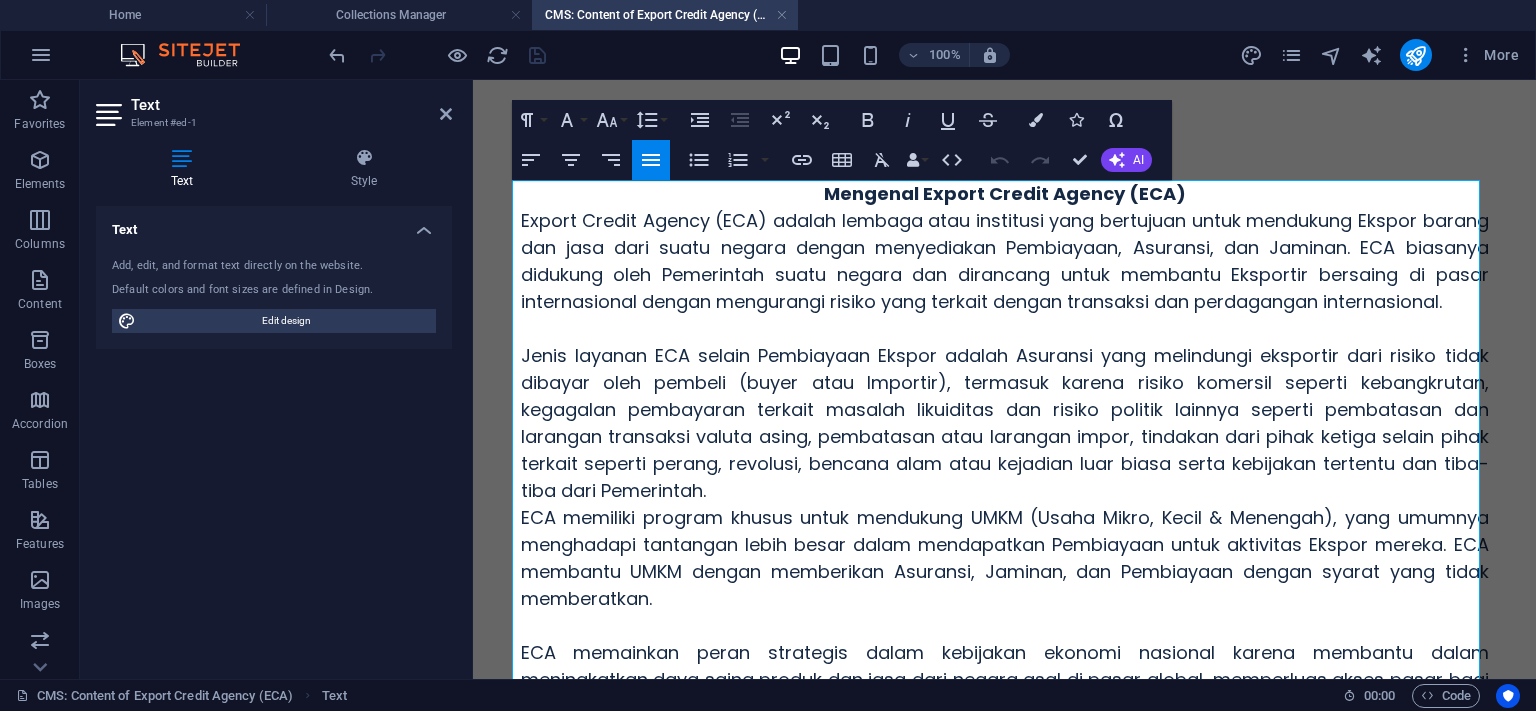 click on "Mengenal Export Credit Agency (ECA) Export Credit Agency (ECA) adalah lembaga atau institusi yang bertujuan untuk mendukung Ekspor barang dan jasa dari suatu negara dengan menyediakan Pembiayaan, Asuransi, dan Jaminan. ECA biasanya didukung oleh Pemerintah suatu negara dan dirancang untuk membantu Eksportir bersaing di pasar internasional dengan mengurangi risiko yang terkait dengan transaksi dan perdagangan internasional. Jenis layanan ECA selain Pembiayaan Ekspor adalah Asuransi yang melindungi eksportir dari risiko tidak dibayar oleh pembeli (buyer atau Importir), termasuk karena risiko komersil seperti kebangkrutan, kegagalan pembayaran terkait masalah likuiditas dan risiko politik lainnya seperti pembatasan dan larangan transaksi valuta asing, pembatasan atau larangan impor, tindakan dari pihak ketiga selain pihak terkait seperti perang, revolusi, bencana alam atau kejadian luar biasa serta kebijakan tertentu dan tiba-tiba dari Pemerintah. Contributor: ABS ([MONTH] [YEAR])" at bounding box center [1005, 639] 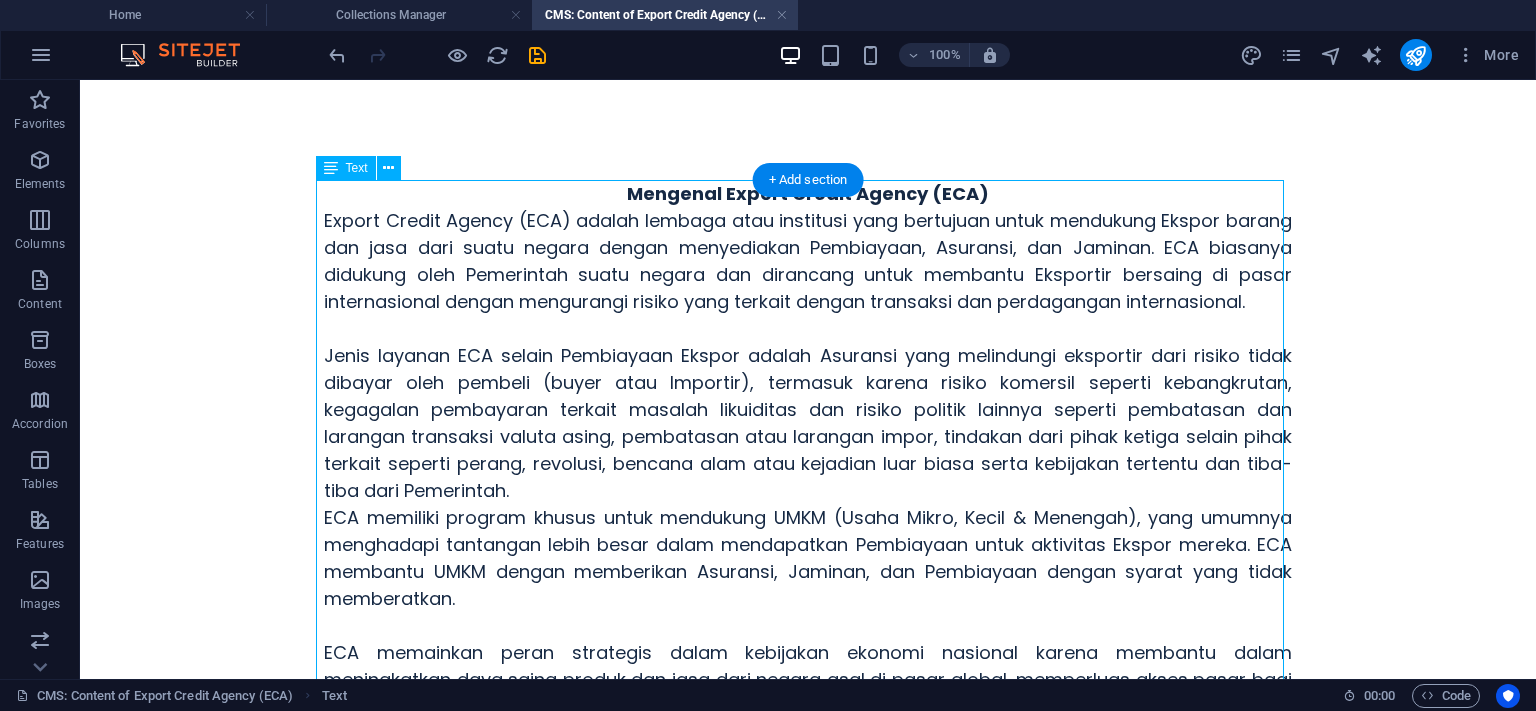 click on "Mengenal Export Credit Agency (ECA) Export Credit Agency (ECA) adalah lembaga atau institusi yang bertujuan untuk mendukung Ekspor barang dan jasa dari suatu negara dengan menyediakan Pembiayaan, Asuransi, dan Jaminan. ECA biasanya didukung oleh Pemerintah suatu negara dan dirancang untuk membantu Eksportir bersaing di pasar internasional dengan mengurangi risiko yang terkait dengan transaksi dan perdagangan internasional. Jenis layanan ECA selain Pembiayaan Ekspor adalah Asuransi yang melindungi eksportir dari risiko tidak dibayar oleh pembeli (buyer atau Importir), termasuk karena risiko komersil seperti kebangkrutan, kegagalan pembayaran terkait masalah likuiditas dan risiko politik lainnya seperti pembatasan dan larangan transaksi valuta asing, pembatasan atau larangan impor, tindakan dari pihak ketiga selain pihak terkait seperti perang, revolusi, bencana alam atau kejadian luar biasa serta kebijakan tertentu dan tiba-tiba dari Pemerintah. Contributor: ABS ([MONTH] [YEAR])" at bounding box center (808, 639) 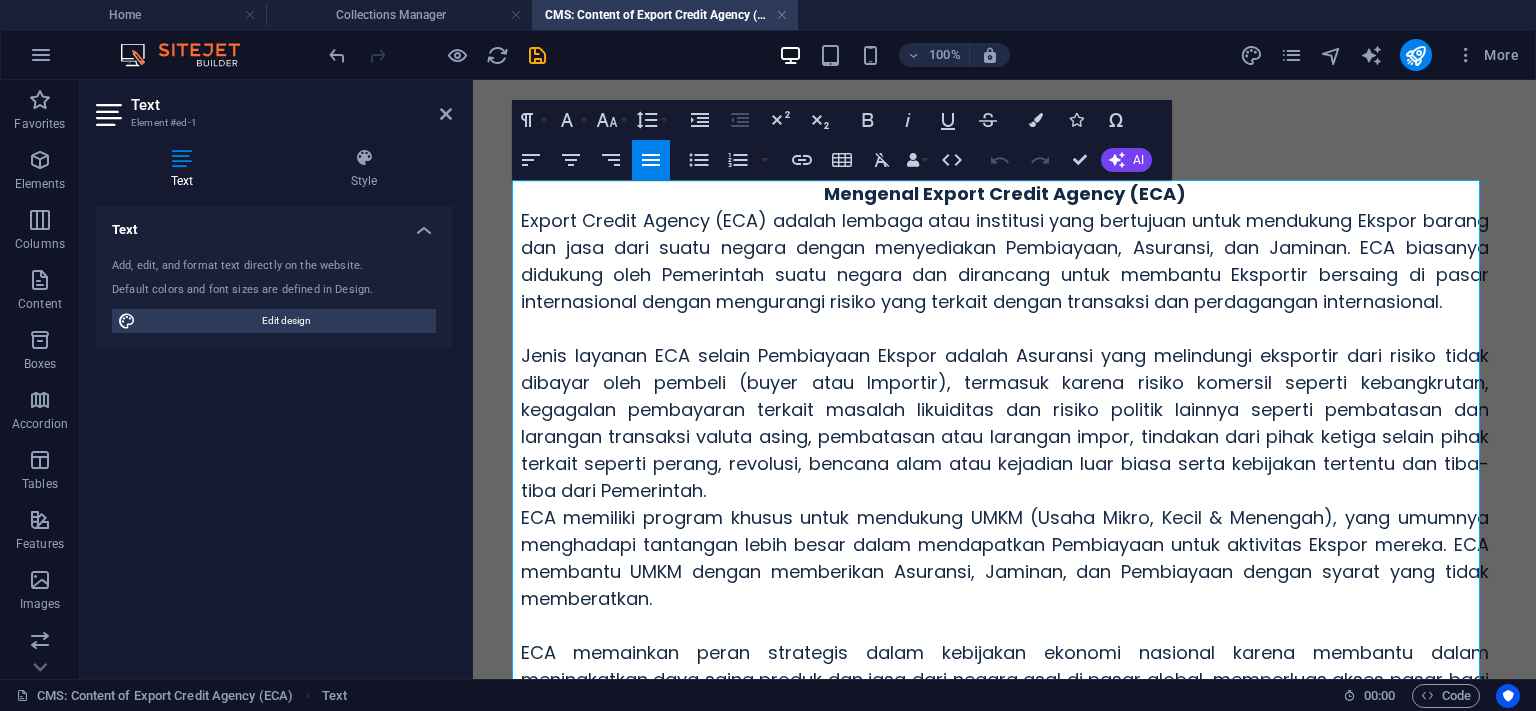 click on "Mengenal Export Credit Agency (ECA) Export Credit Agency (ECA) adalah lembaga atau institusi yang bertujuan untuk mendukung Ekspor barang dan jasa dari suatu negara dengan menyediakan Pembiayaan, Asuransi, dan Jaminan. ECA biasanya didukung oleh Pemerintah suatu negara dan dirancang untuk membantu Eksportir bersaing di pasar internasional dengan mengurangi risiko yang terkait dengan transaksi dan perdagangan internasional. Jenis layanan ECA selain Pembiayaan Ekspor adalah Asuransi yang melindungi eksportir dari risiko tidak dibayar oleh pembeli (buyer atau Importir), termasuk karena risiko komersil seperti kebangkrutan, kegagalan pembayaran terkait masalah likuiditas dan risiko politik lainnya seperti pembatasan dan larangan transaksi valuta asing, pembatasan atau larangan impor, tindakan dari pihak ketiga selain pihak terkait seperti perang, revolusi, bencana alam atau kejadian luar biasa serta kebijakan tertentu dan tiba-tiba dari Pemerintah. Contributor: ABS ([MONTH] [YEAR])" at bounding box center [1005, 664] 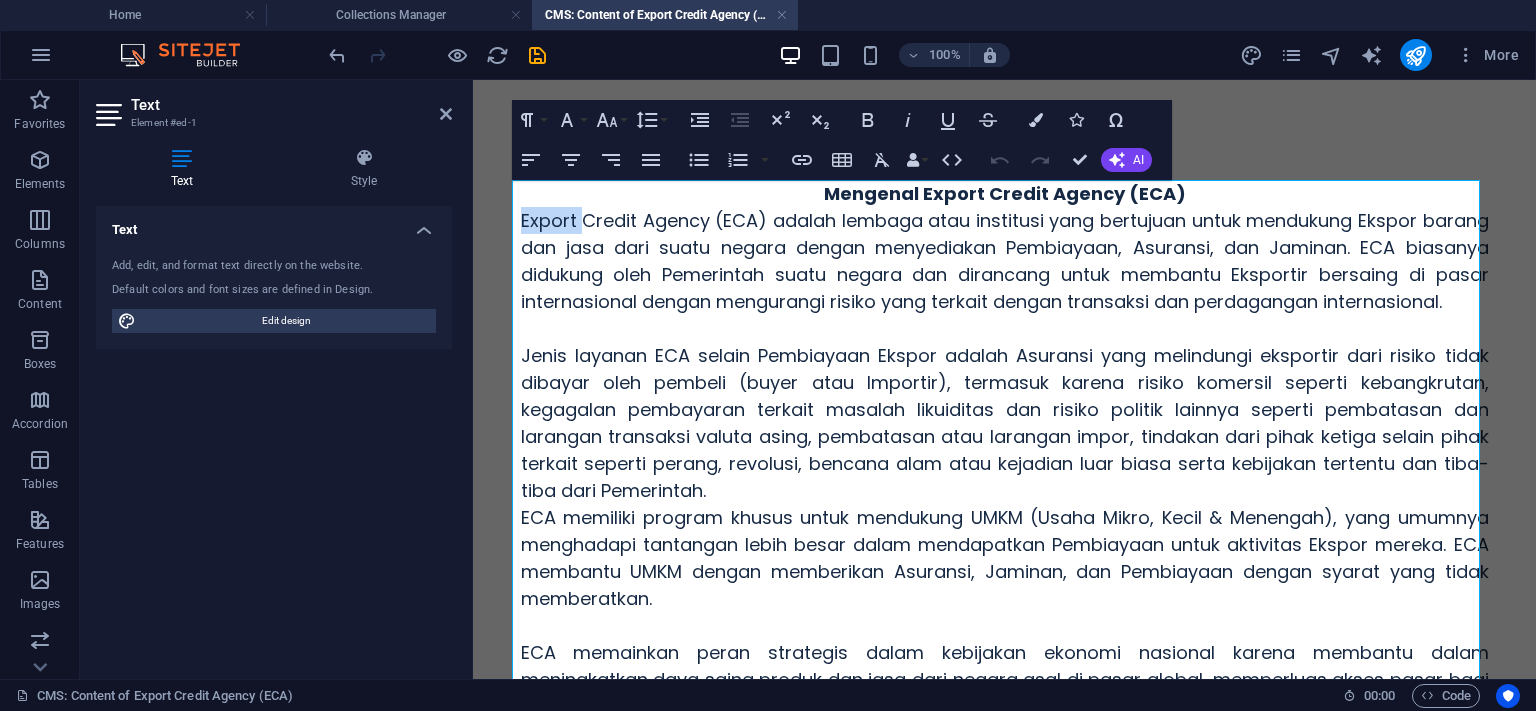 click on "Export Credit Agency (ECA) adalah lembaga atau institusi yang bertujuan untuk mendukung Ekspor barang dan jasa dari suatu negara dengan menyediakan Pembiayaan, Asuransi, dan Jaminan. ECA biasanya didukung oleh Pemerintah suatu negara dan dirancang untuk membantu Eksportir bersaing di pasar internasional dengan mengurangi risiko yang terkait dengan transaksi dan perdagangan internasional." at bounding box center [1005, 261] 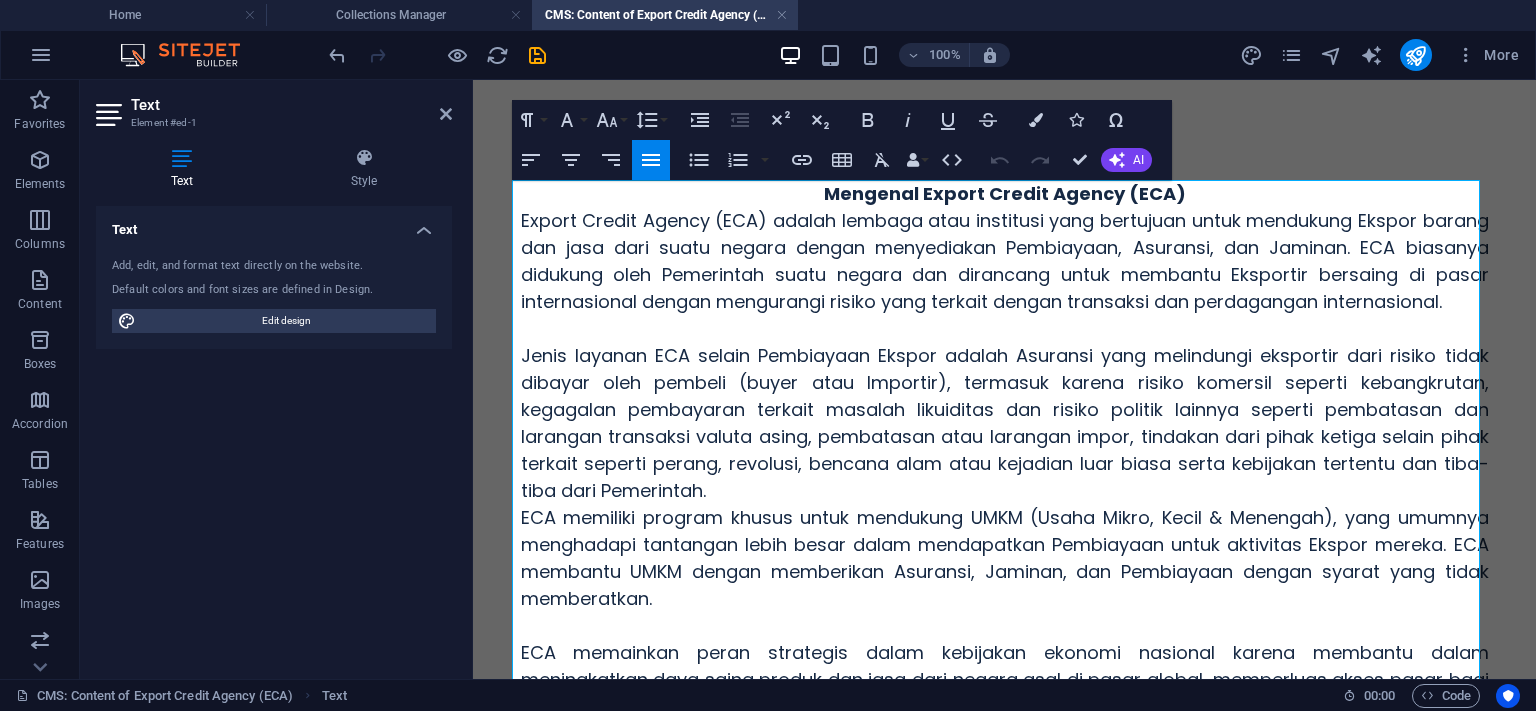 click on "Export Credit Agency (ECA) adalah lembaga atau institusi yang bertujuan untuk mendukung Ekspor barang dan jasa dari suatu negara dengan menyediakan Pembiayaan, Asuransi, dan Jaminan. ECA biasanya didukung oleh Pemerintah suatu negara dan dirancang untuk membantu Eksportir bersaing di pasar internasional dengan mengurangi risiko yang terkait dengan transaksi dan perdagangan internasional." at bounding box center [1005, 261] 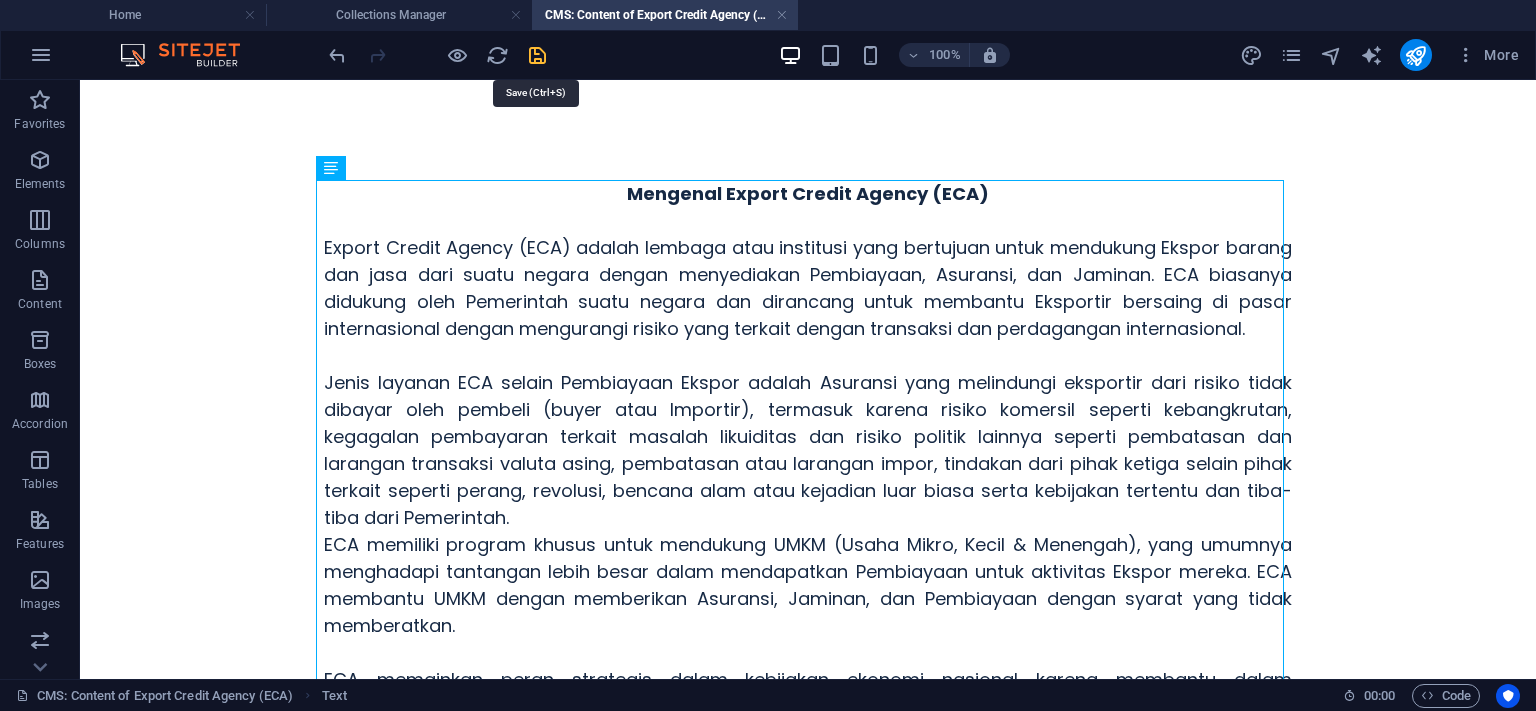 click at bounding box center [537, 55] 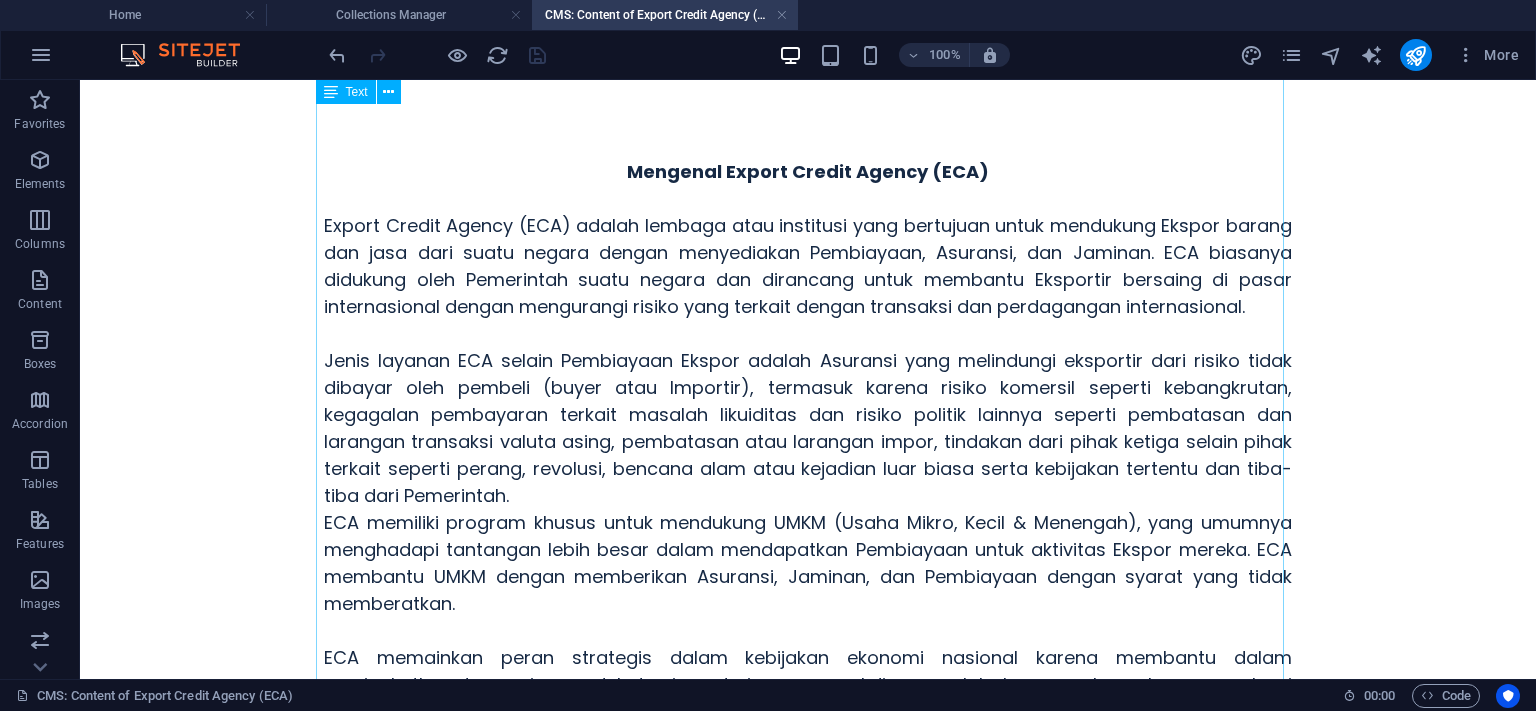 scroll, scrollTop: 0, scrollLeft: 0, axis: both 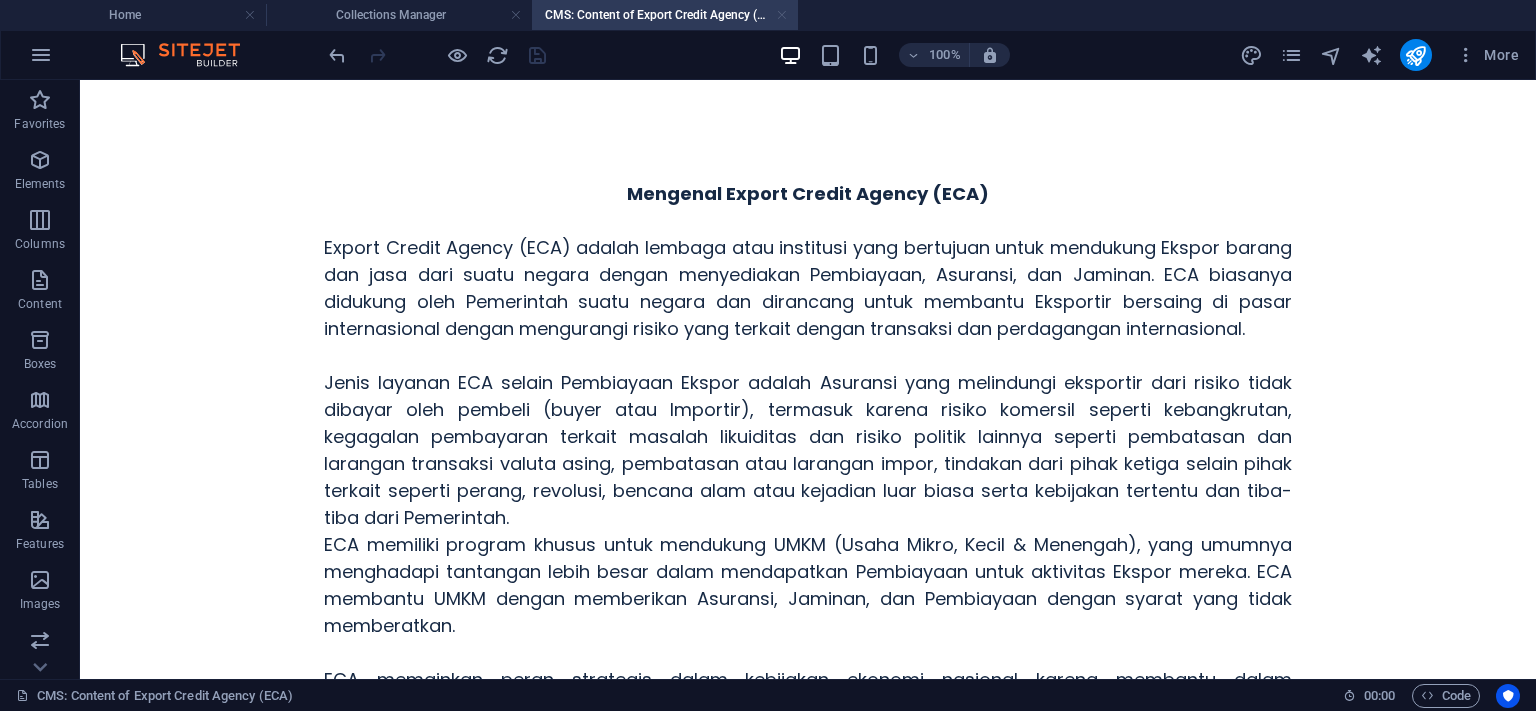 click at bounding box center (782, 15) 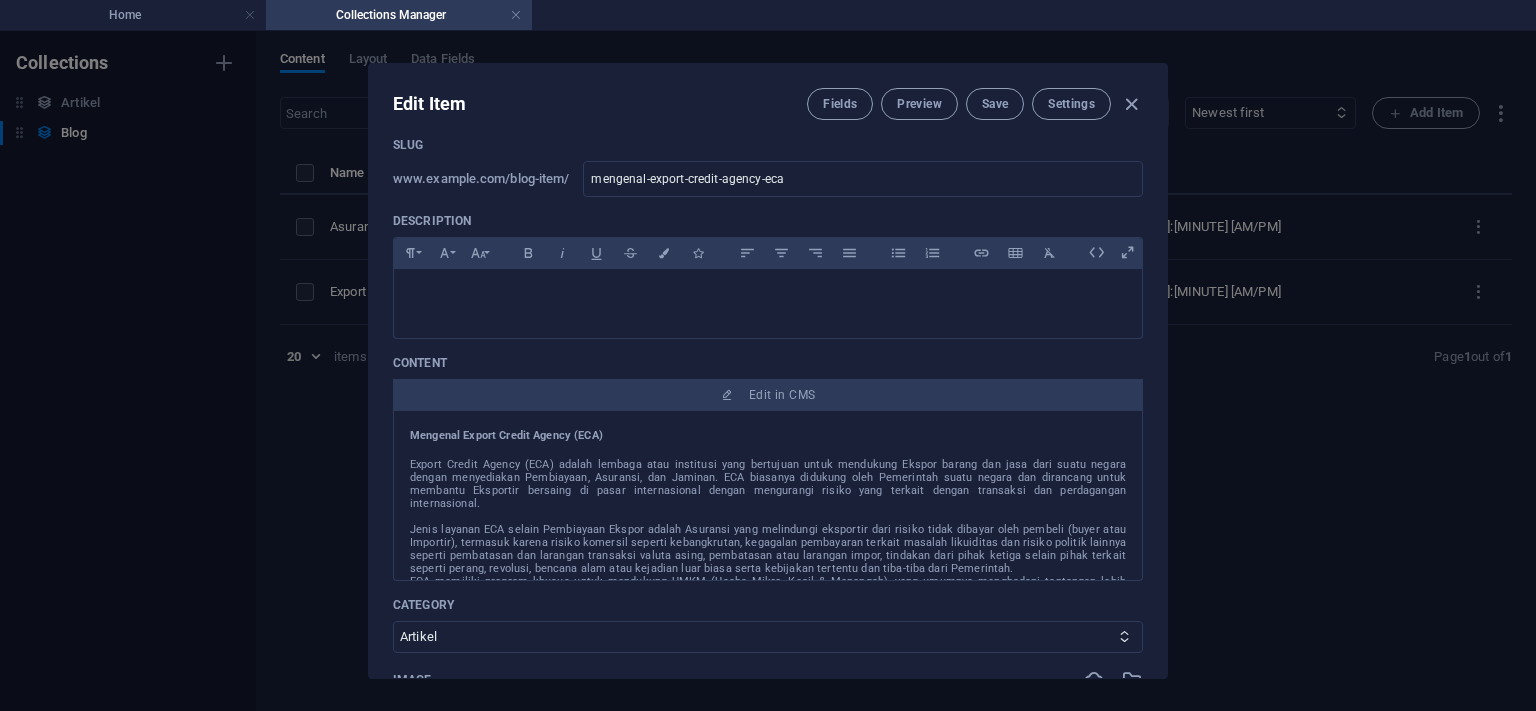 scroll, scrollTop: 91, scrollLeft: 0, axis: vertical 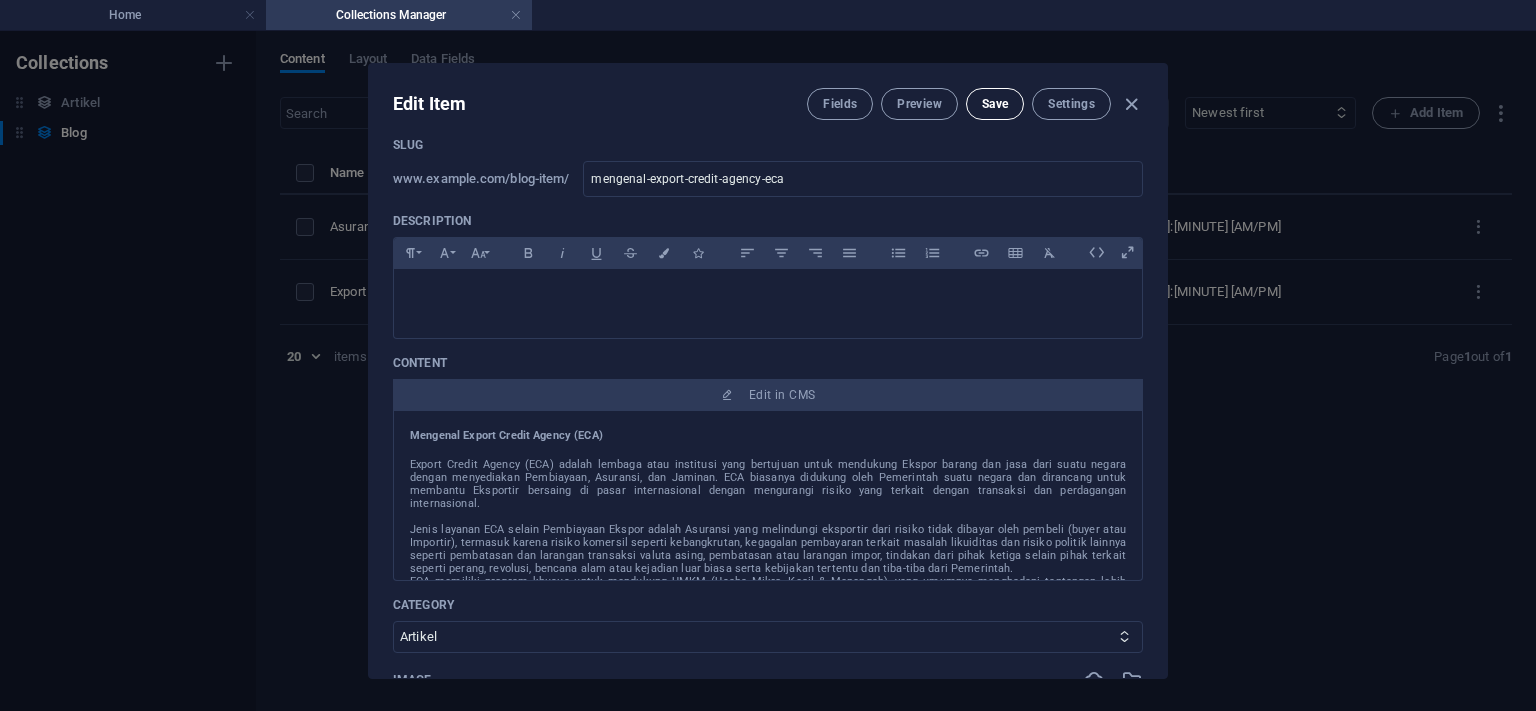 click on "Save" at bounding box center [995, 104] 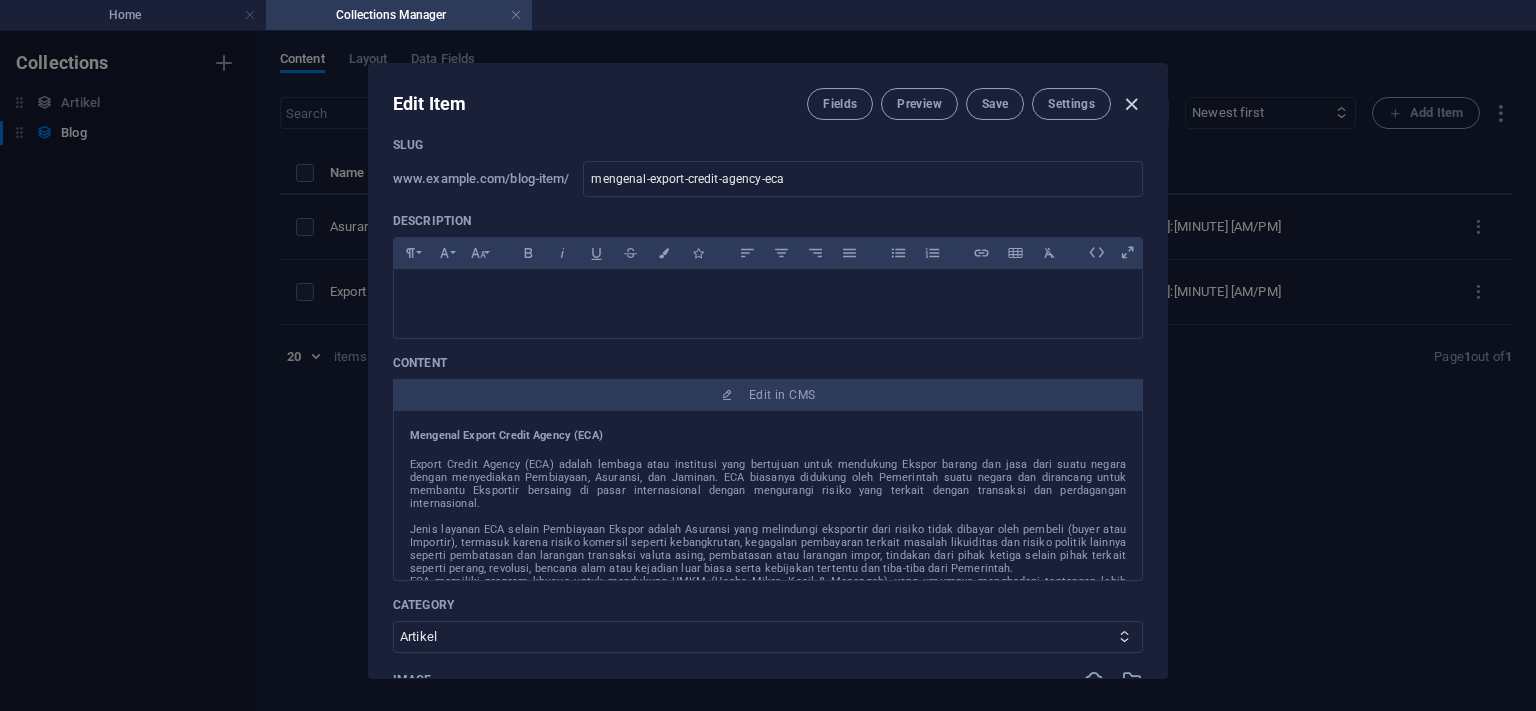 click at bounding box center (1131, 104) 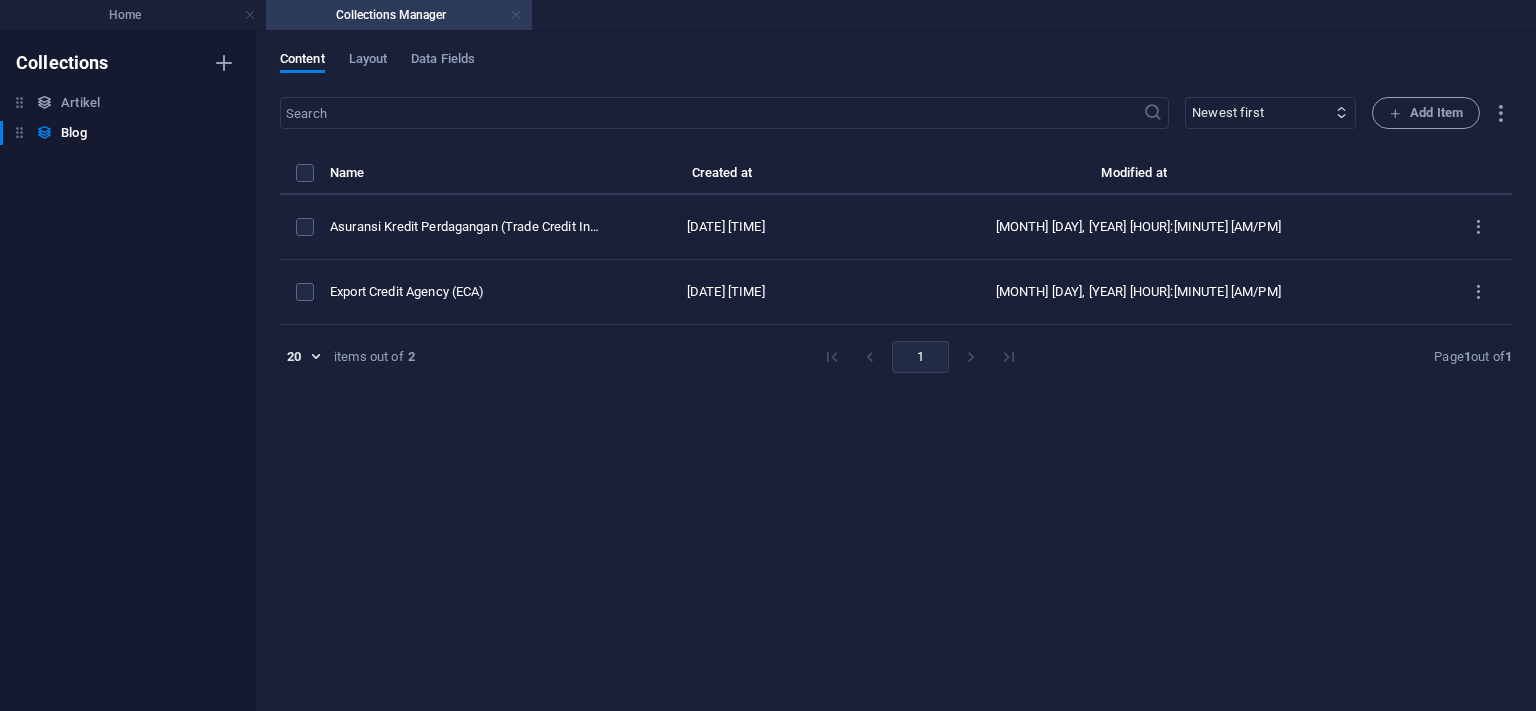 click at bounding box center [516, 15] 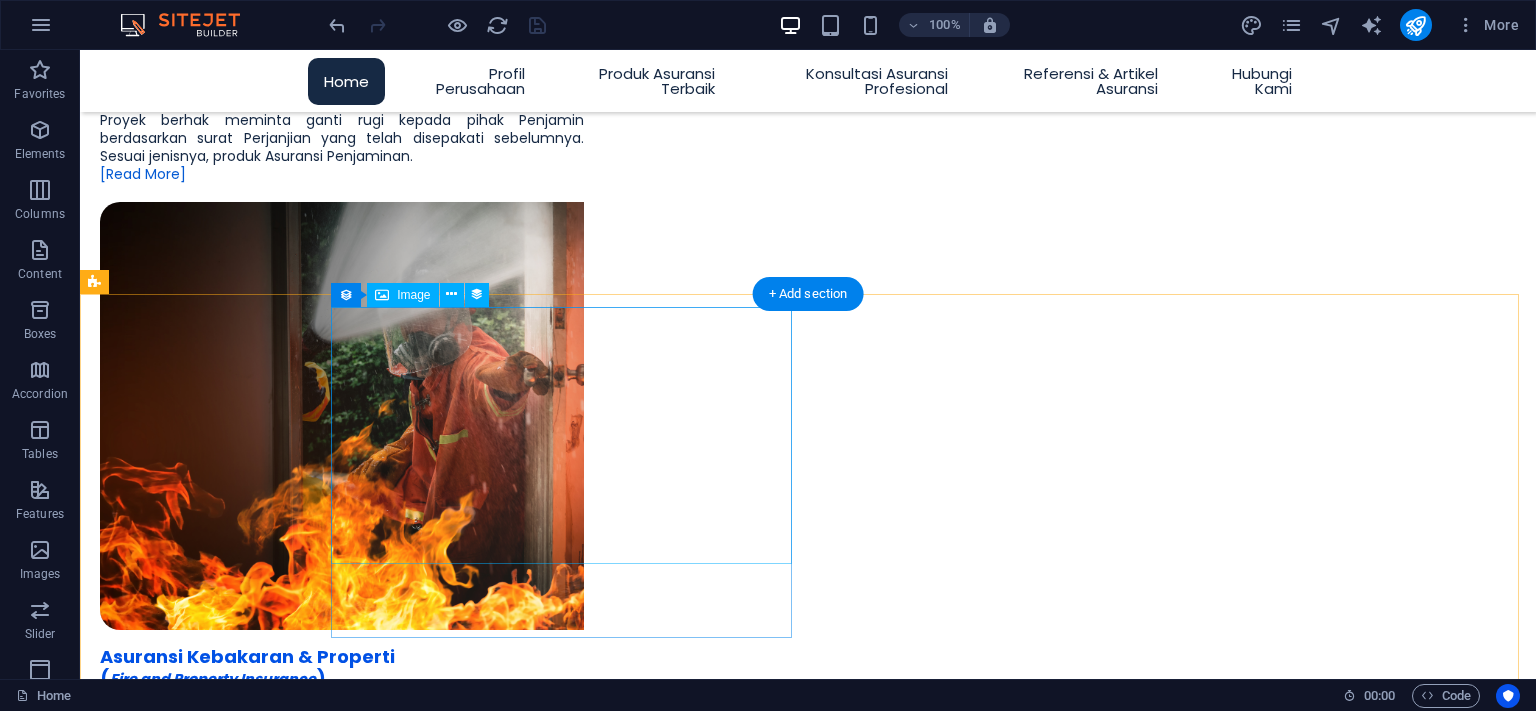 click at bounding box center (808, 4021) 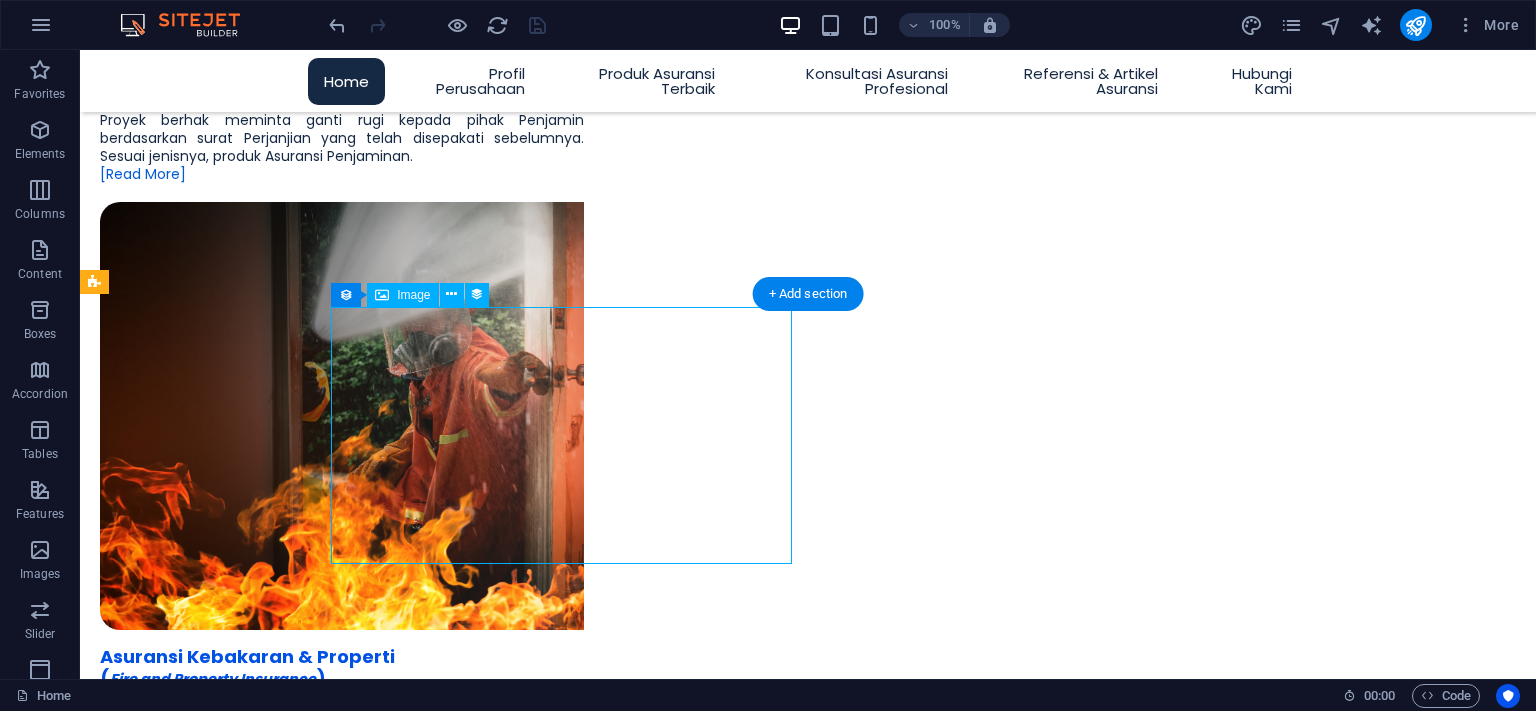 click at bounding box center (808, 4021) 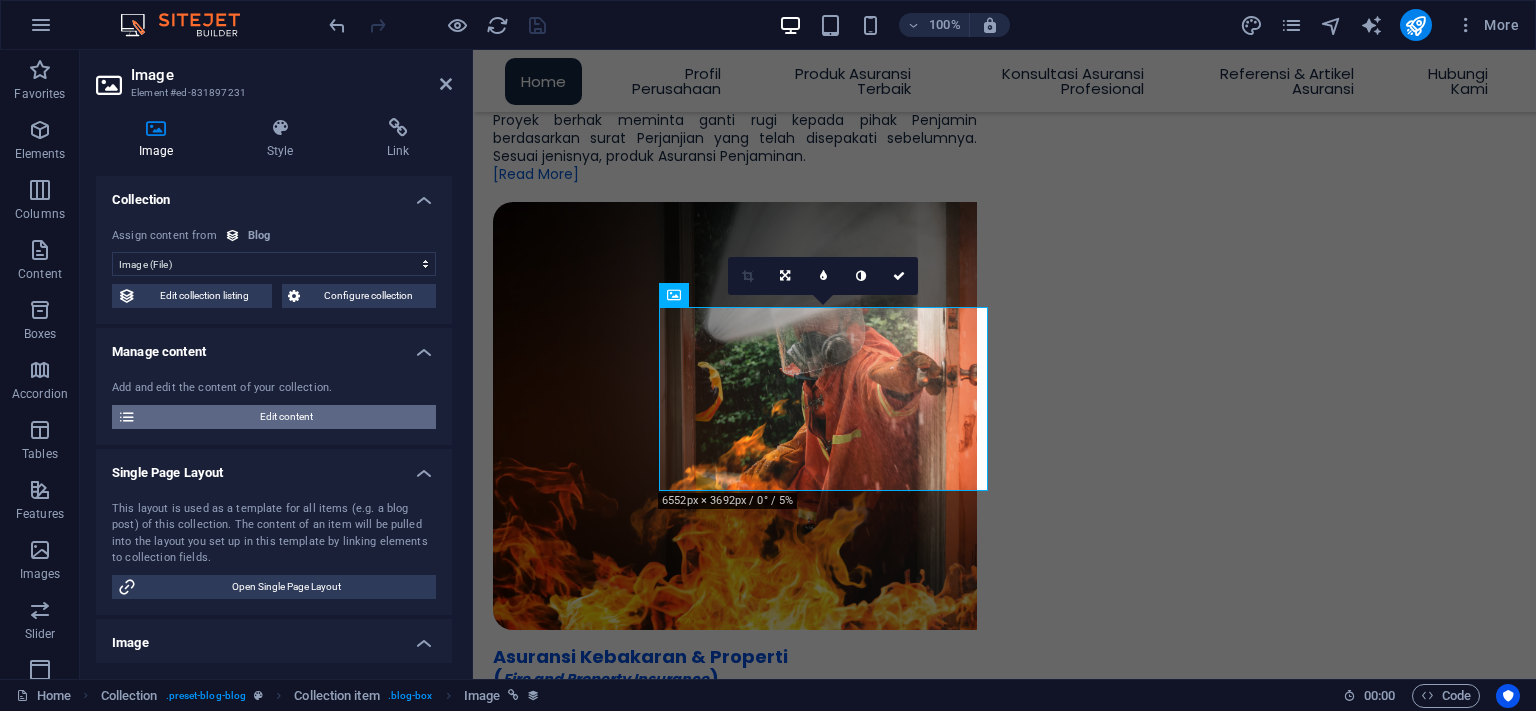 click on "Edit content" at bounding box center [286, 417] 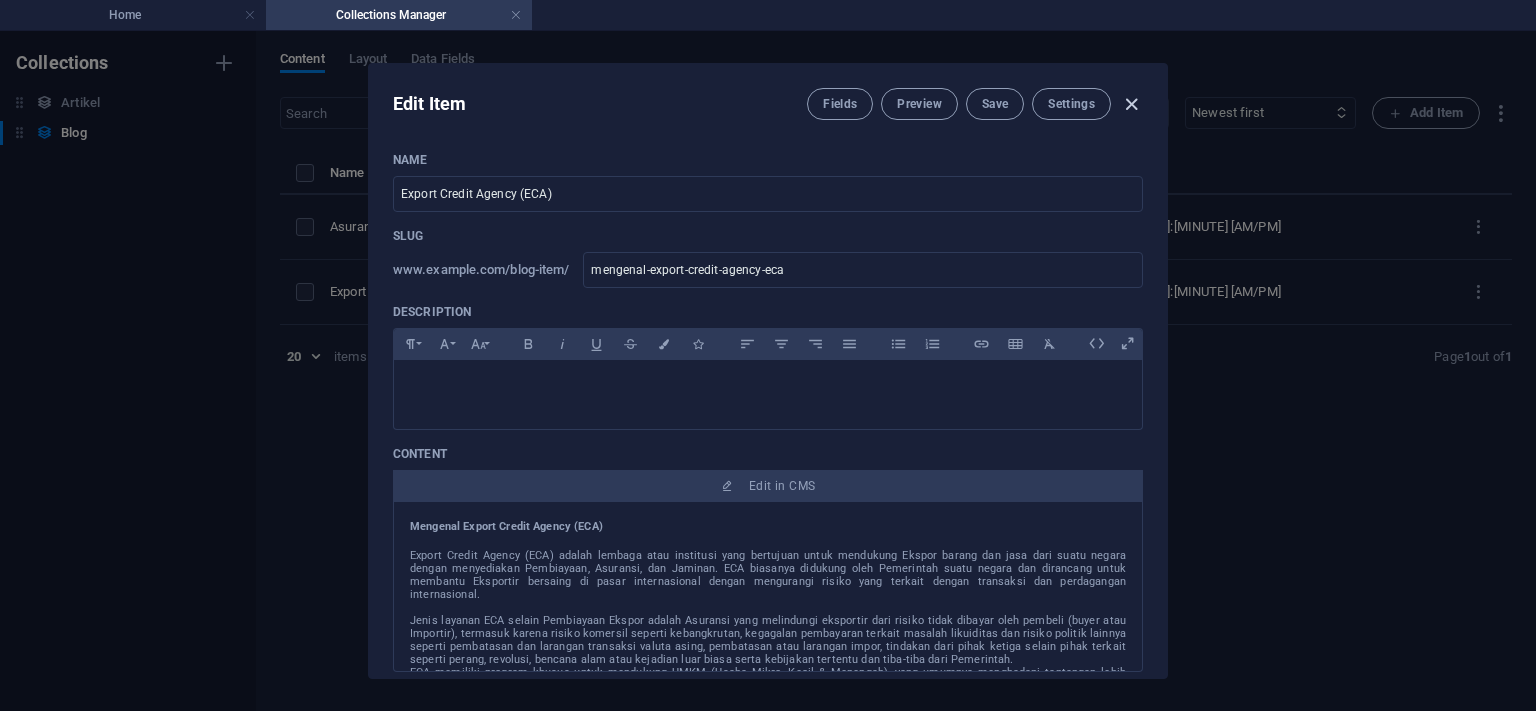 click at bounding box center (1131, 104) 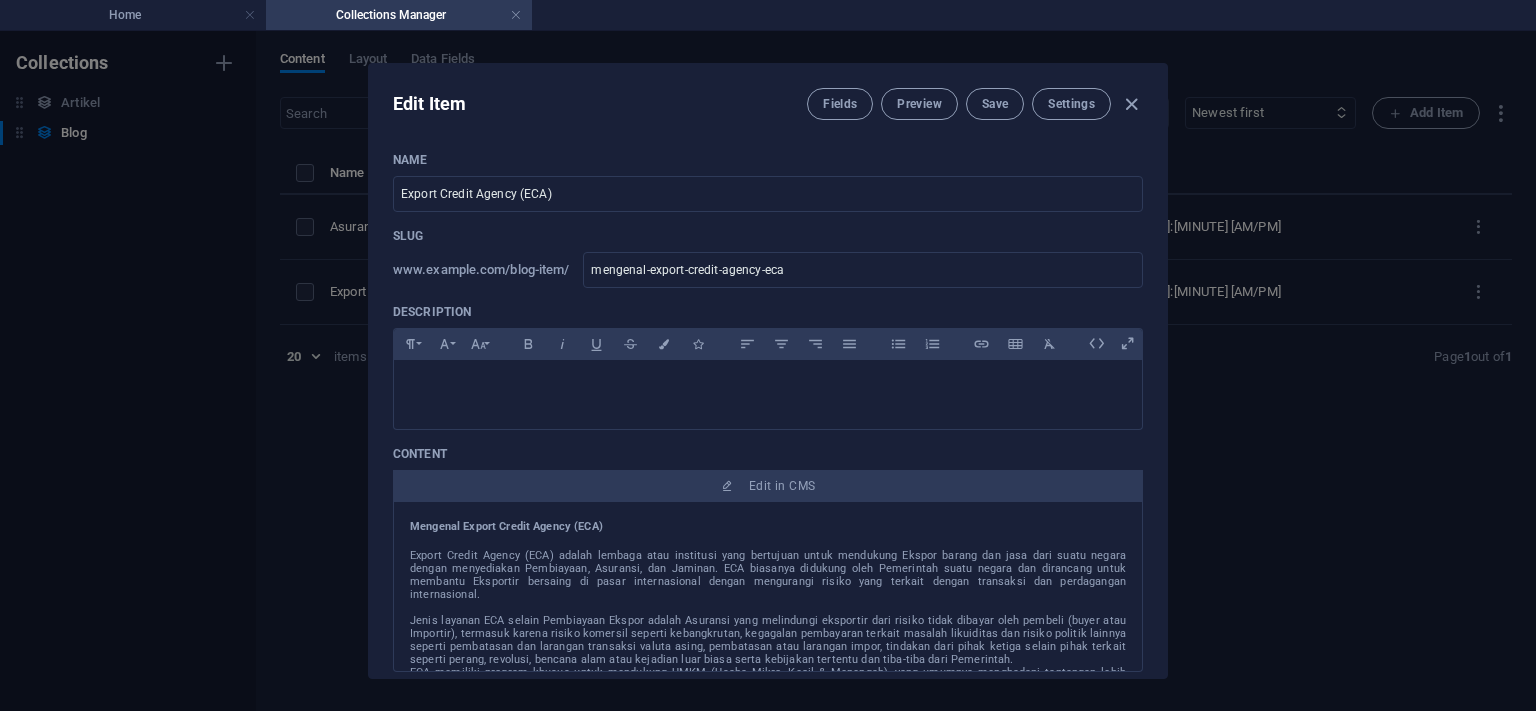 type on "mengenal-export-credit-agency-eca" 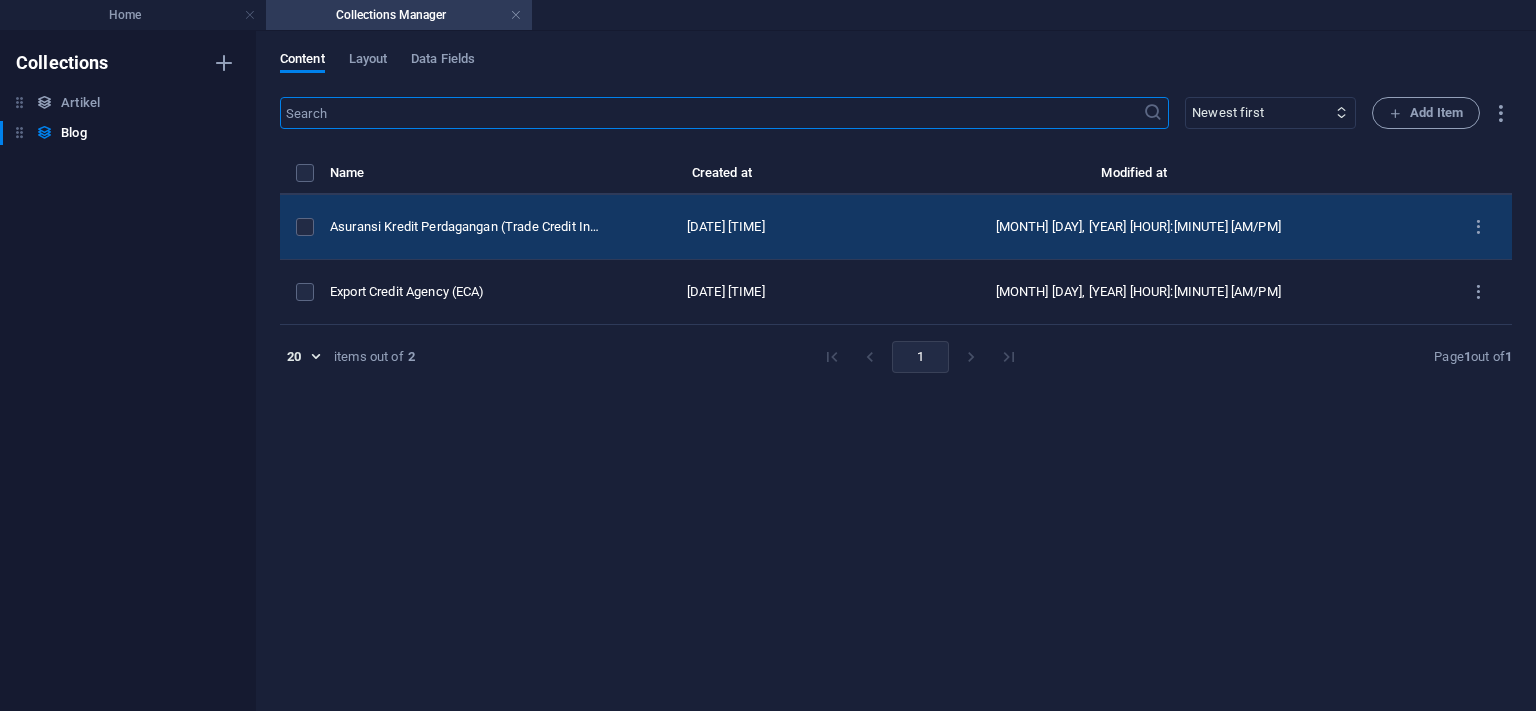 click on "Asuransi Kredit Perdagangan (Trade Credit Insurance)" at bounding box center [467, 227] 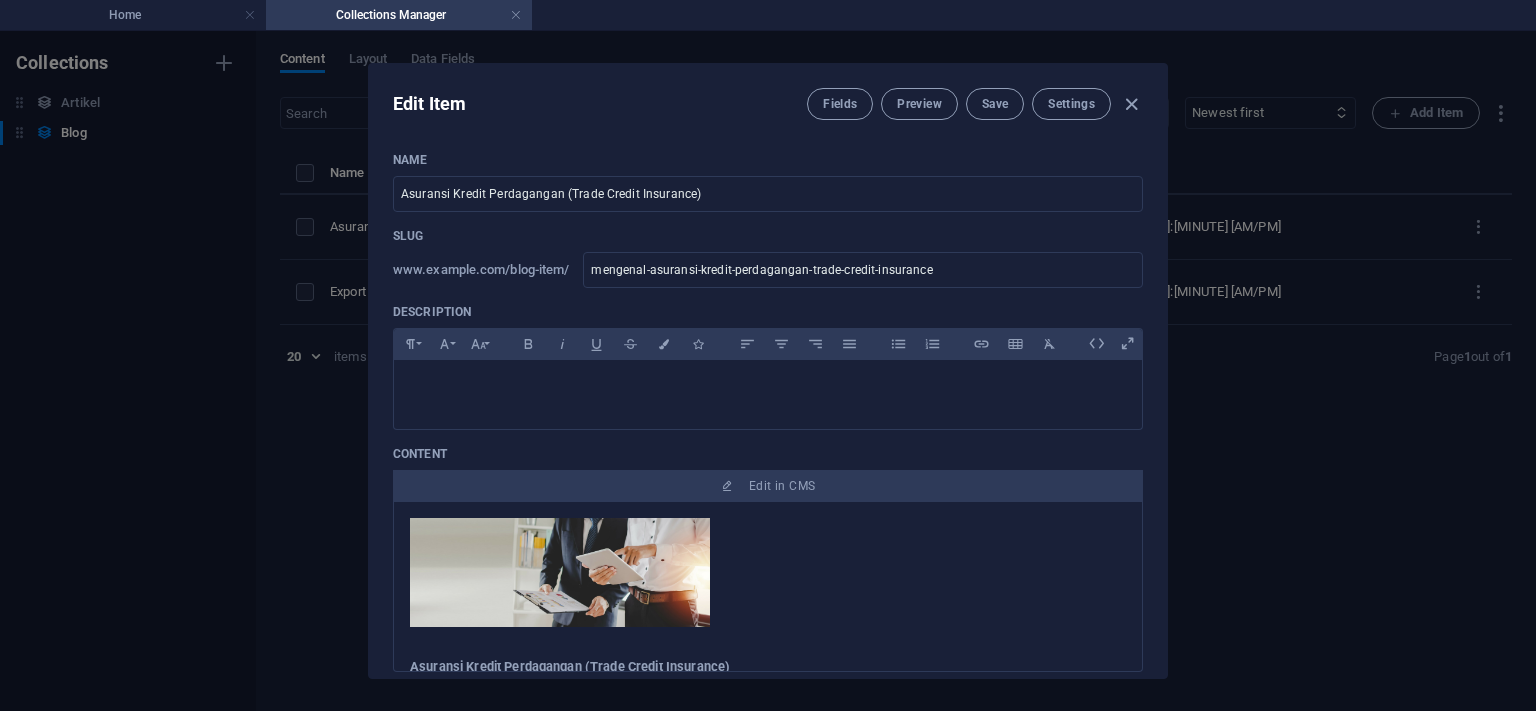 click on "Name Asuransi Kredit Perdagangan (Trade Credit Insurance) ​ Slug www.example.com/blog-item/ mengenal-asuransi-kredit-perdagangan-trade-credit-insurance ​ Description Paragraph Format Normal Heading 1 Heading 2 Heading 3 Heading 4 Heading 5 Heading 6 Code Font Family Arial Georgia Impact Tahoma Times New Roman Verdana Montserrat Poppins Roboto Work Sans Font Size 8 9 10 11 12 14 18 24 30 36 48 60 72 96 Bold Italic Underline Strikethrough Colors Icons Align Left Align Center Align Right Align Justify Unordered List Ordered List Insert Link Insert Table Clear Formatting Content Edit in CMS Asuransi Kredit Perdagangan (Trade Credit Insurance) Fungsi utama Asuransi Kredit Perdagangan (Trade Credit Insurance) adalah: Melindungi dari Risiko Gagal Bayar : Memberikan ganti rugi jika pelanggan tidak membayar tagihan karena kebangkrutan, gagal bayar berkepanjangan, atau risiko politik seperti pembatasan mata uang, perang, atau bencana alam. Menjaga Arus Kas Mendukung Ekspansi Bisnis Meningkatkan Akses Pembiayaan ." at bounding box center [768, 407] 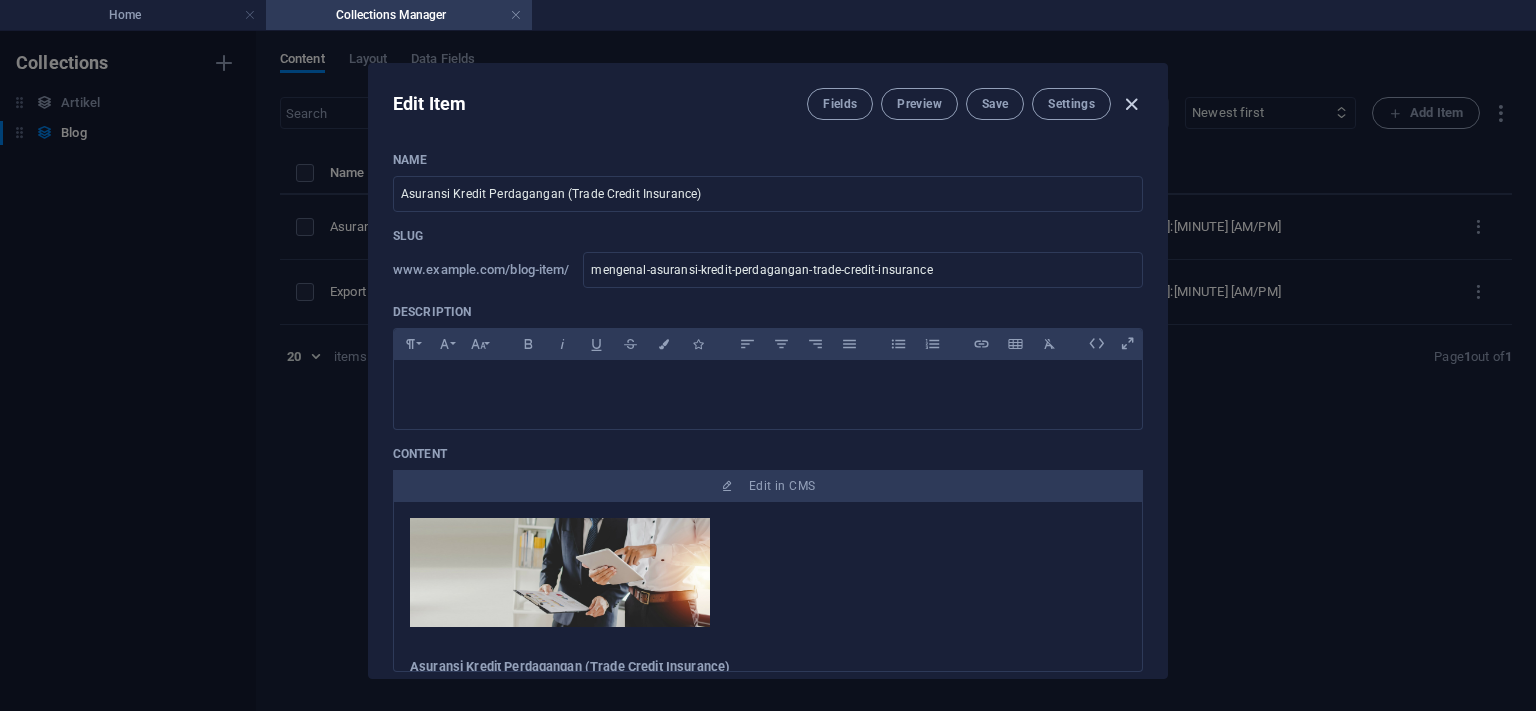 click at bounding box center [1131, 104] 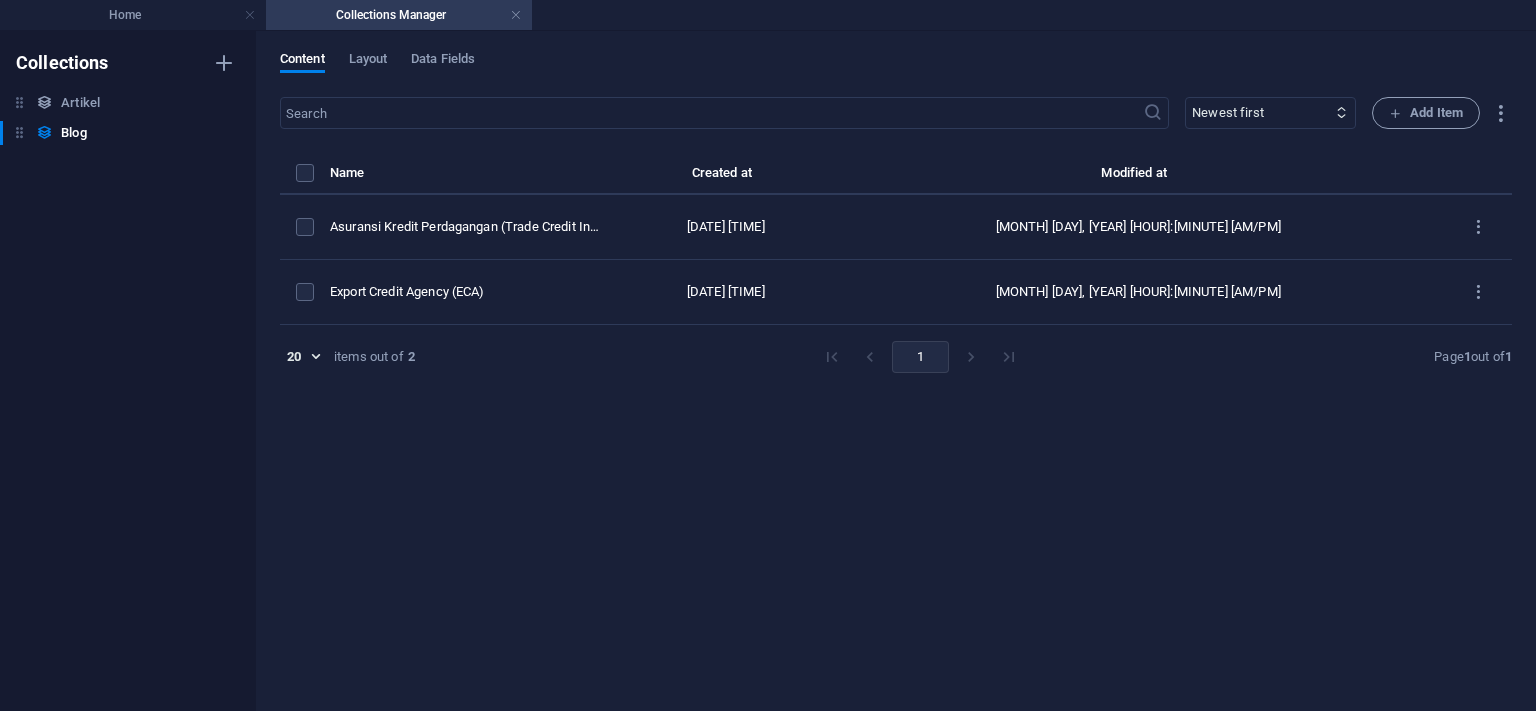 type on "mengenal-asuransi-kredit-perdagangan-trade-credit-insurance" 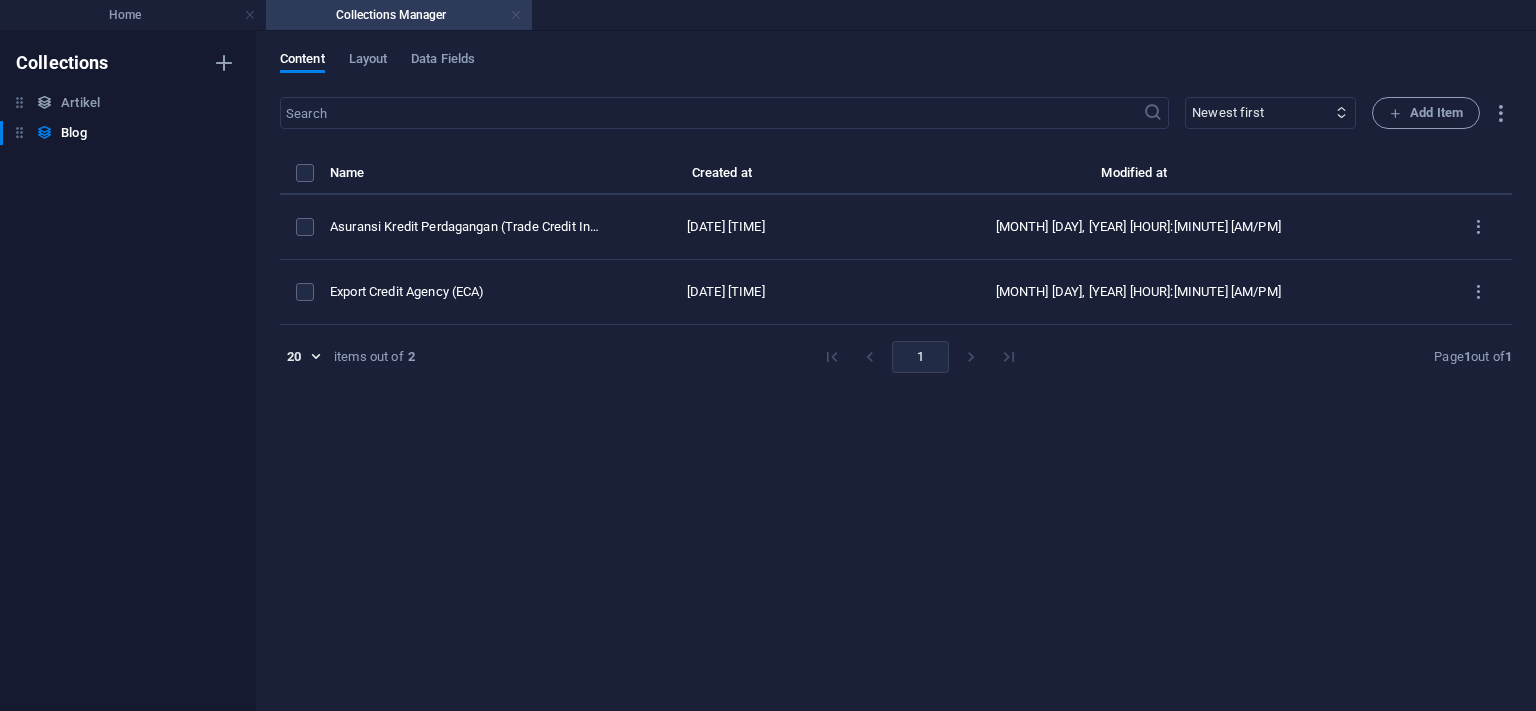 click at bounding box center (516, 15) 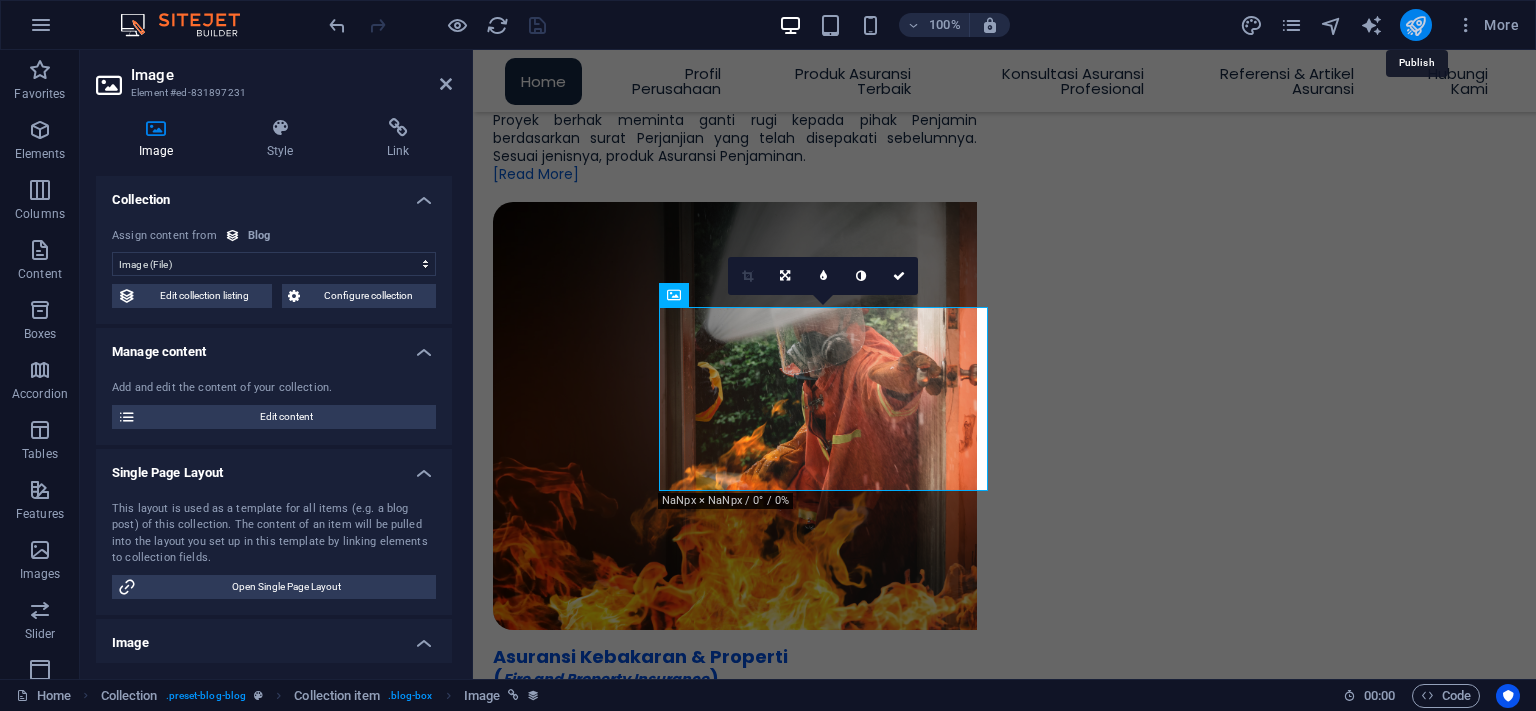 click at bounding box center [1415, 25] 